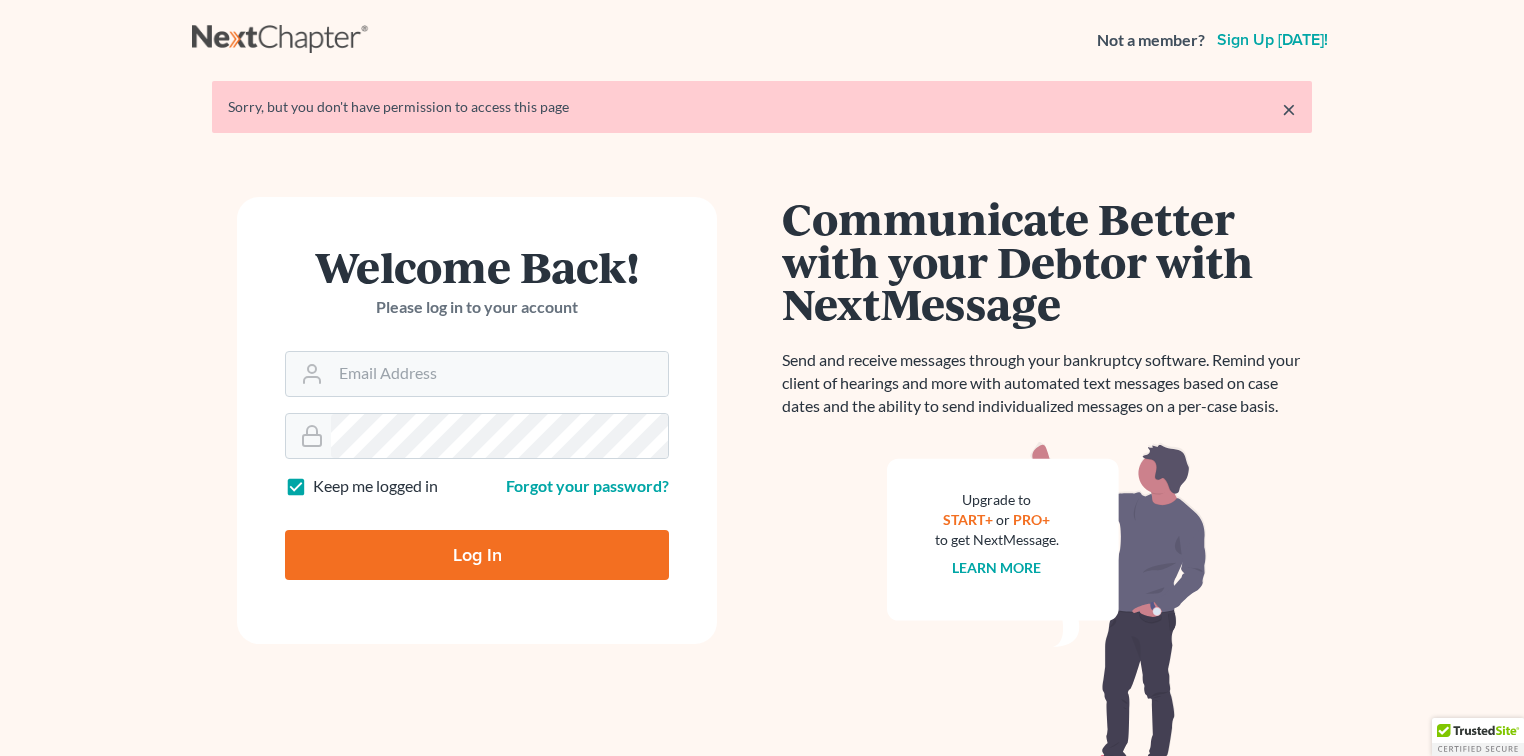 scroll, scrollTop: 0, scrollLeft: 0, axis: both 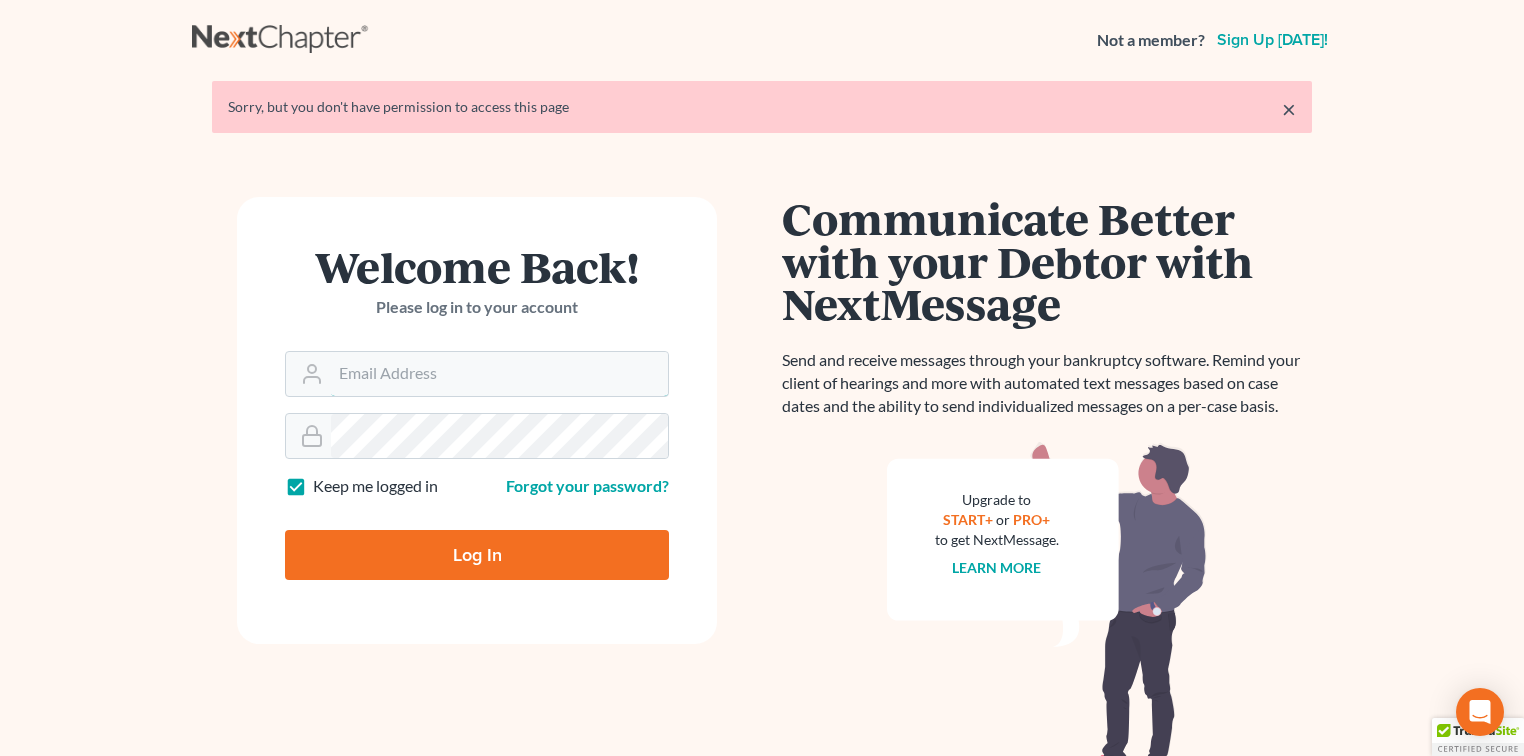 type on "[EMAIL_ADDRESS][DOMAIN_NAME]" 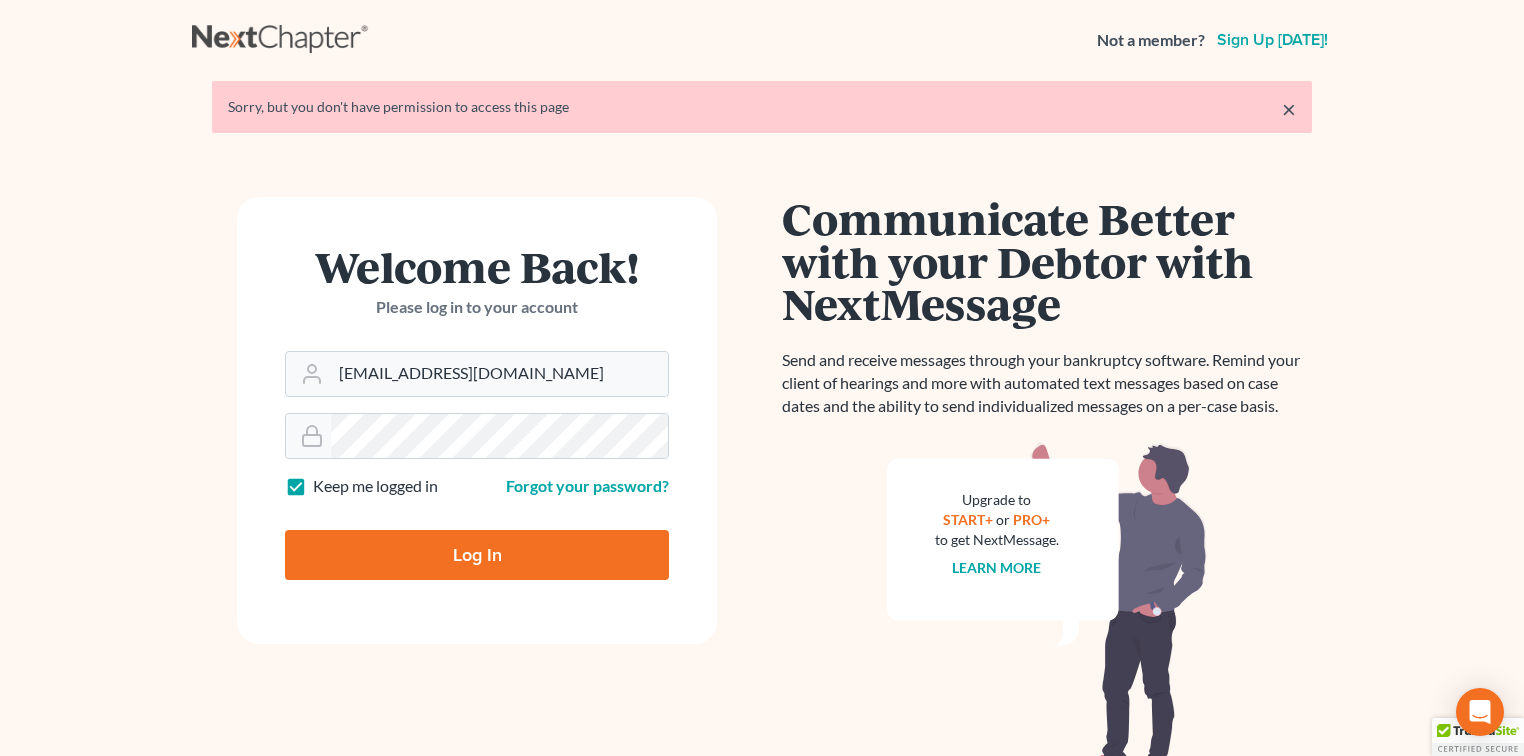 click on "Log In" at bounding box center (477, 555) 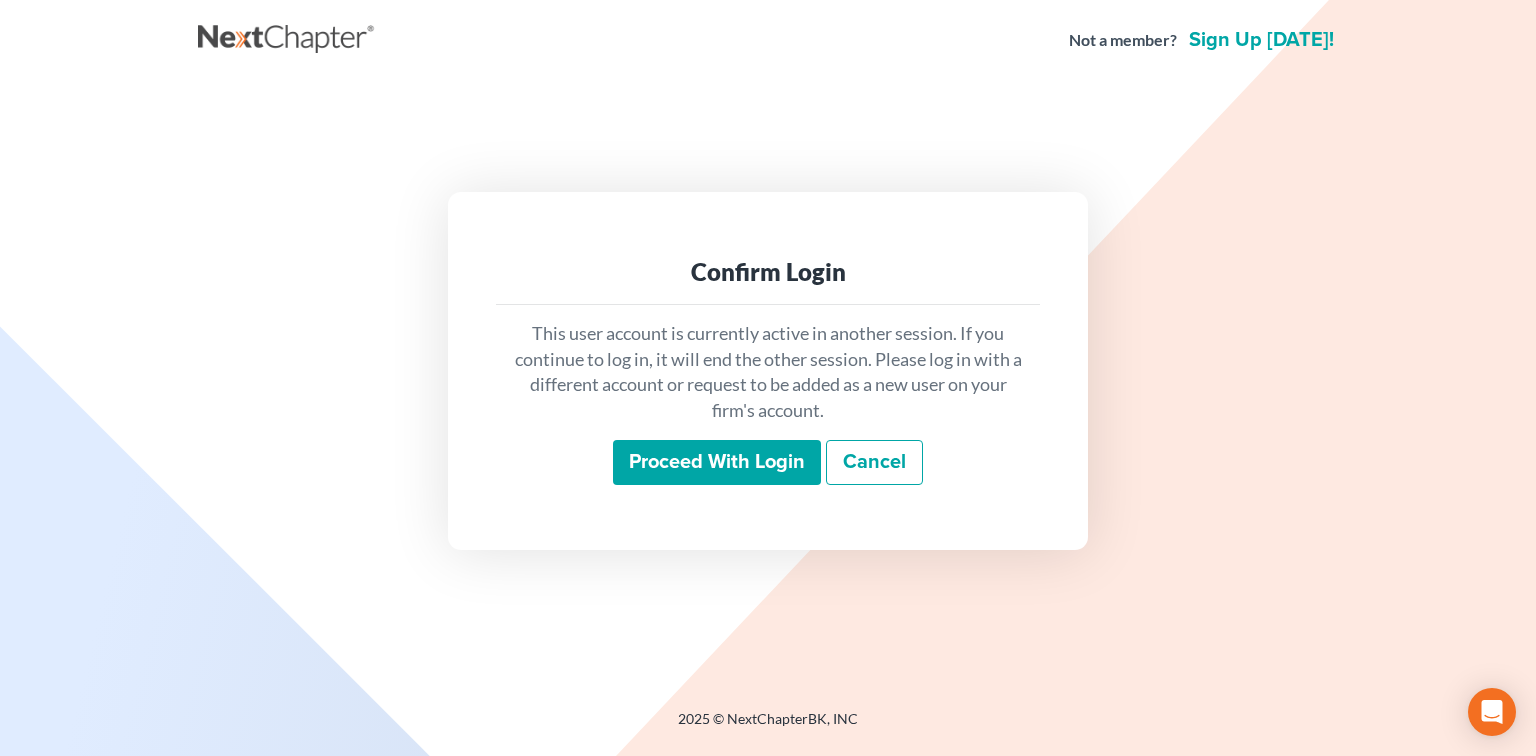 scroll, scrollTop: 0, scrollLeft: 0, axis: both 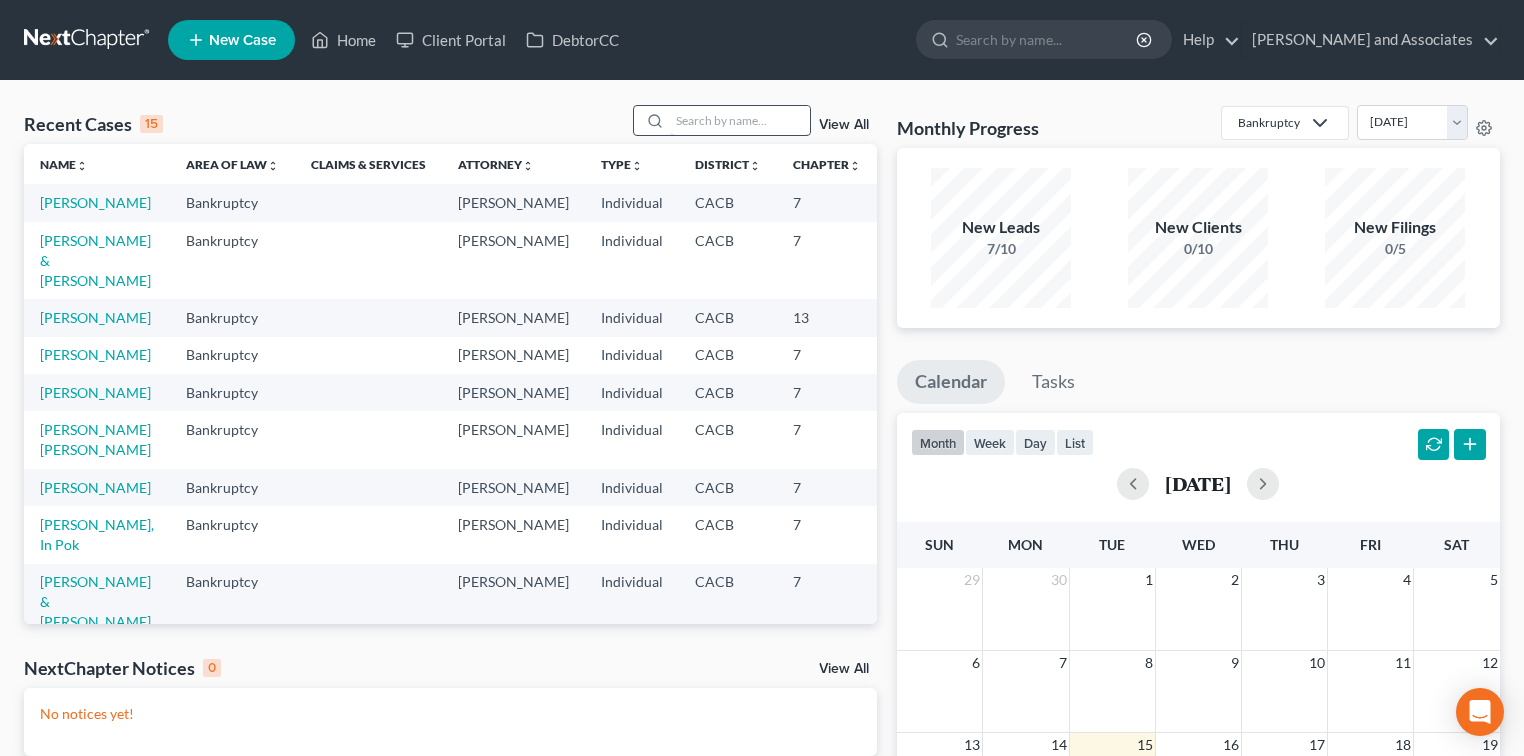 click at bounding box center [740, 120] 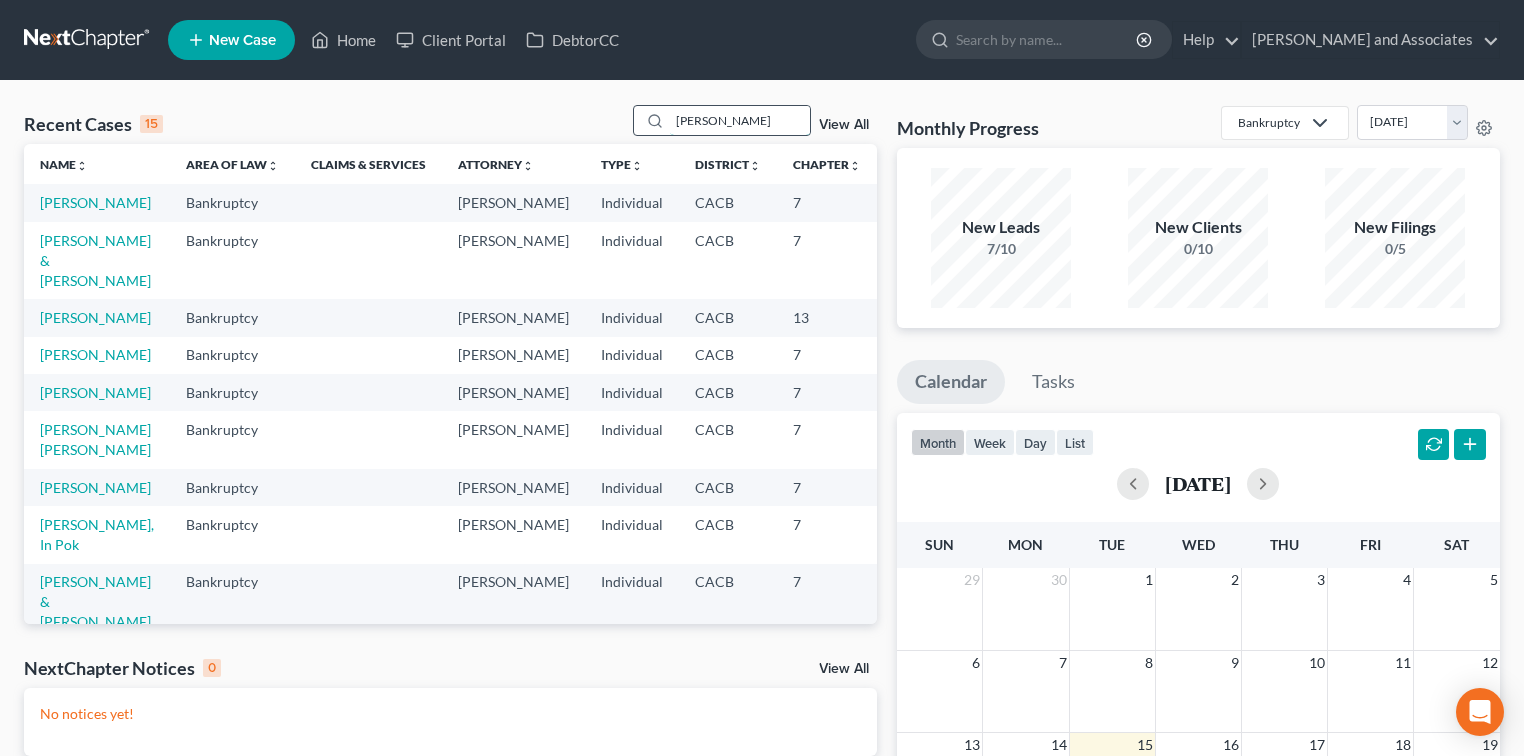 type on "toni" 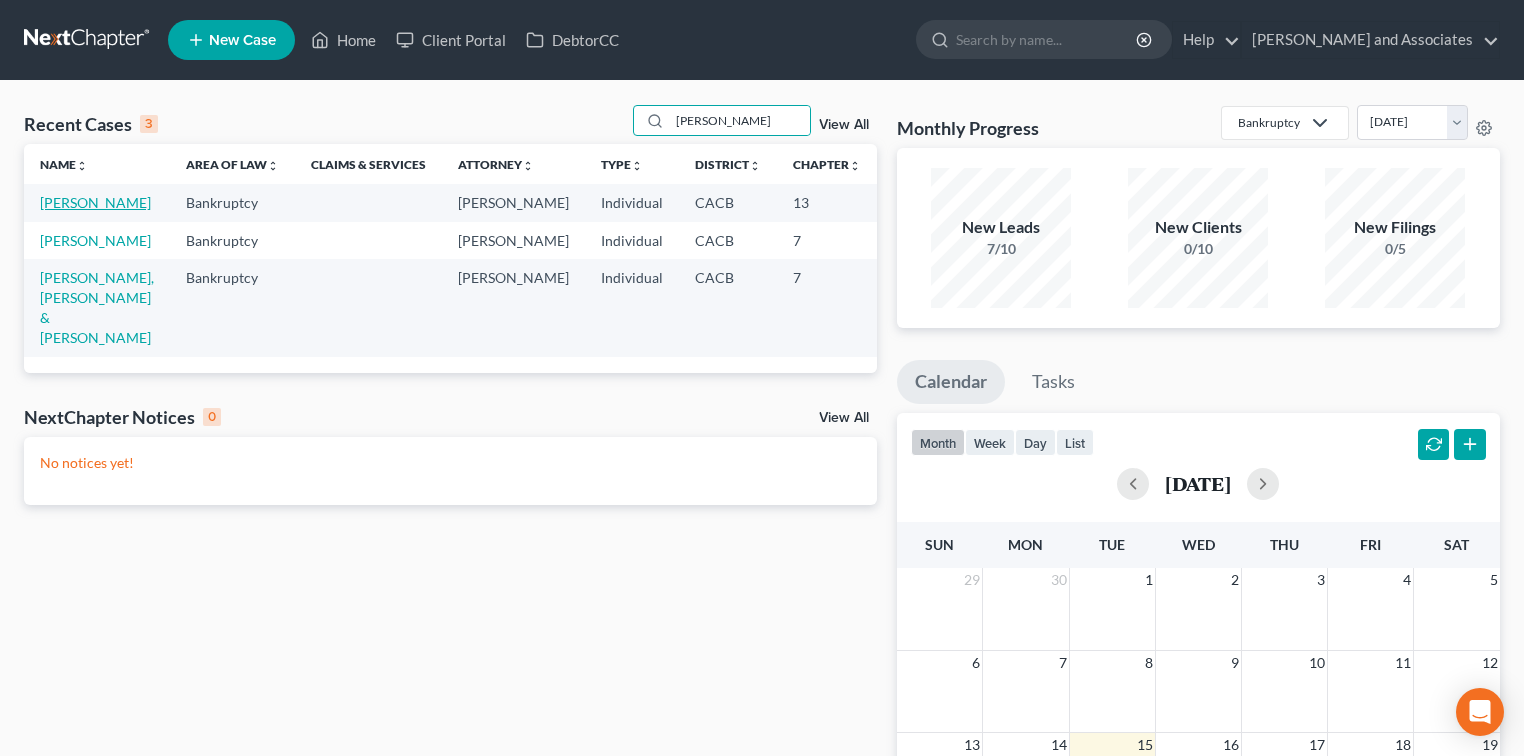 click on "Costa, Toni" at bounding box center (95, 202) 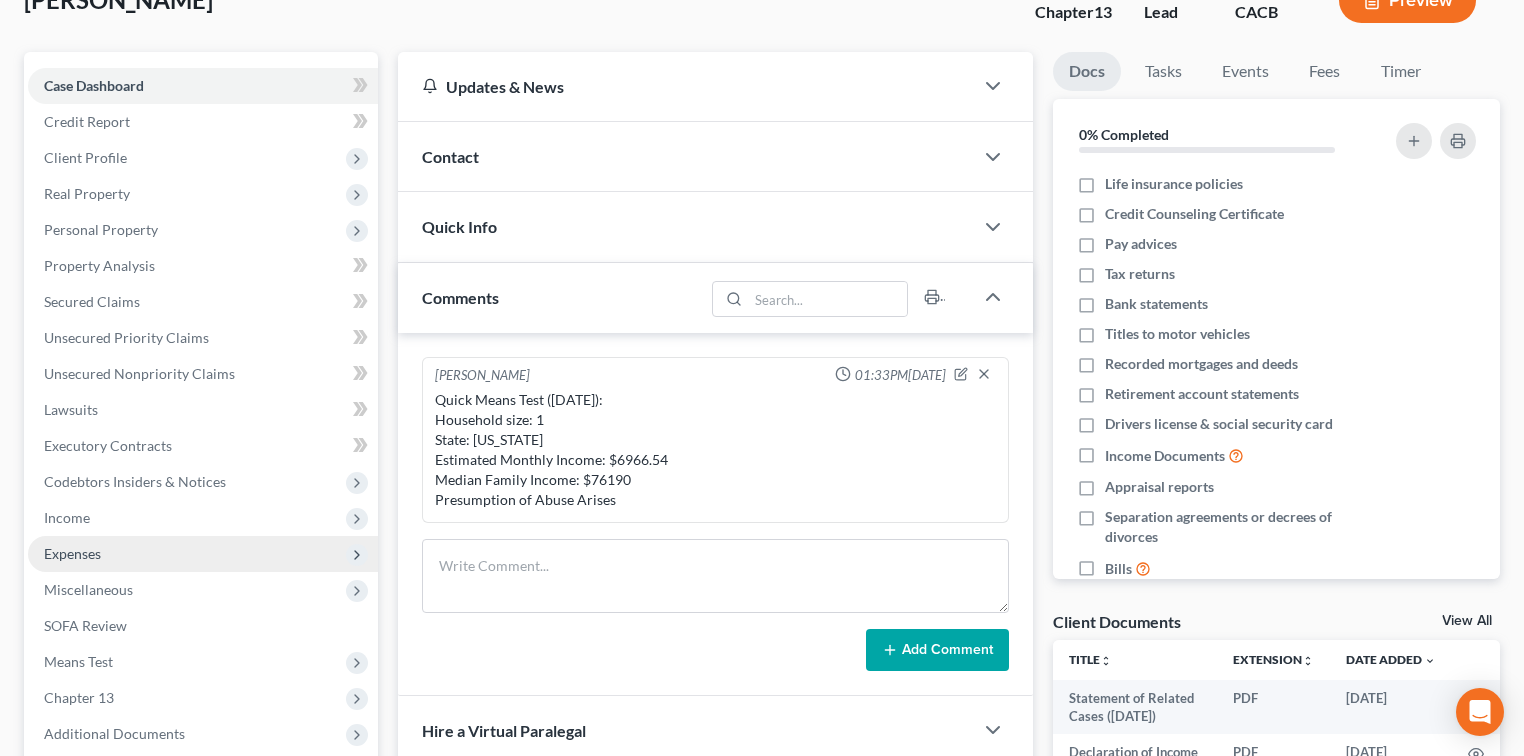 scroll, scrollTop: 266, scrollLeft: 0, axis: vertical 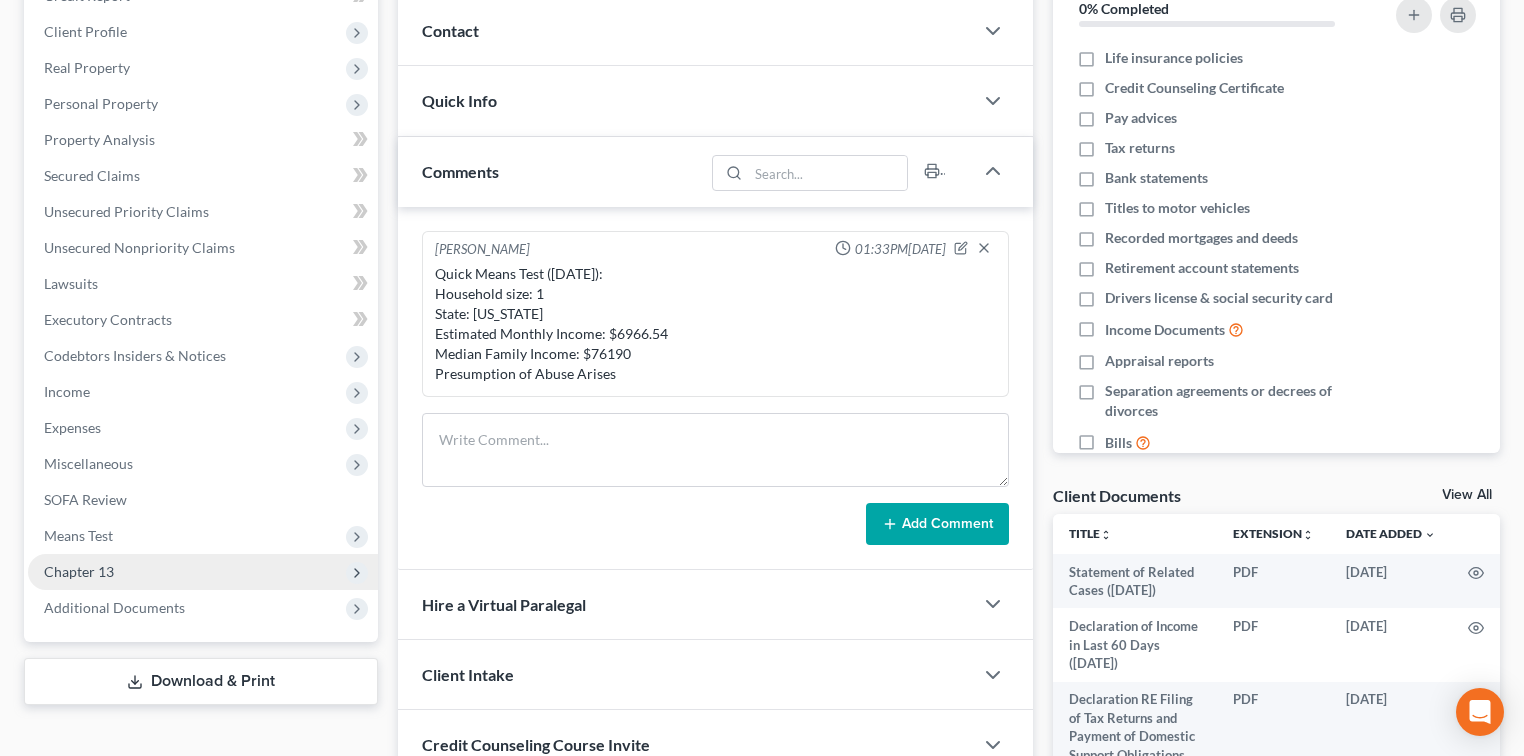 click on "Chapter 13" at bounding box center (203, 572) 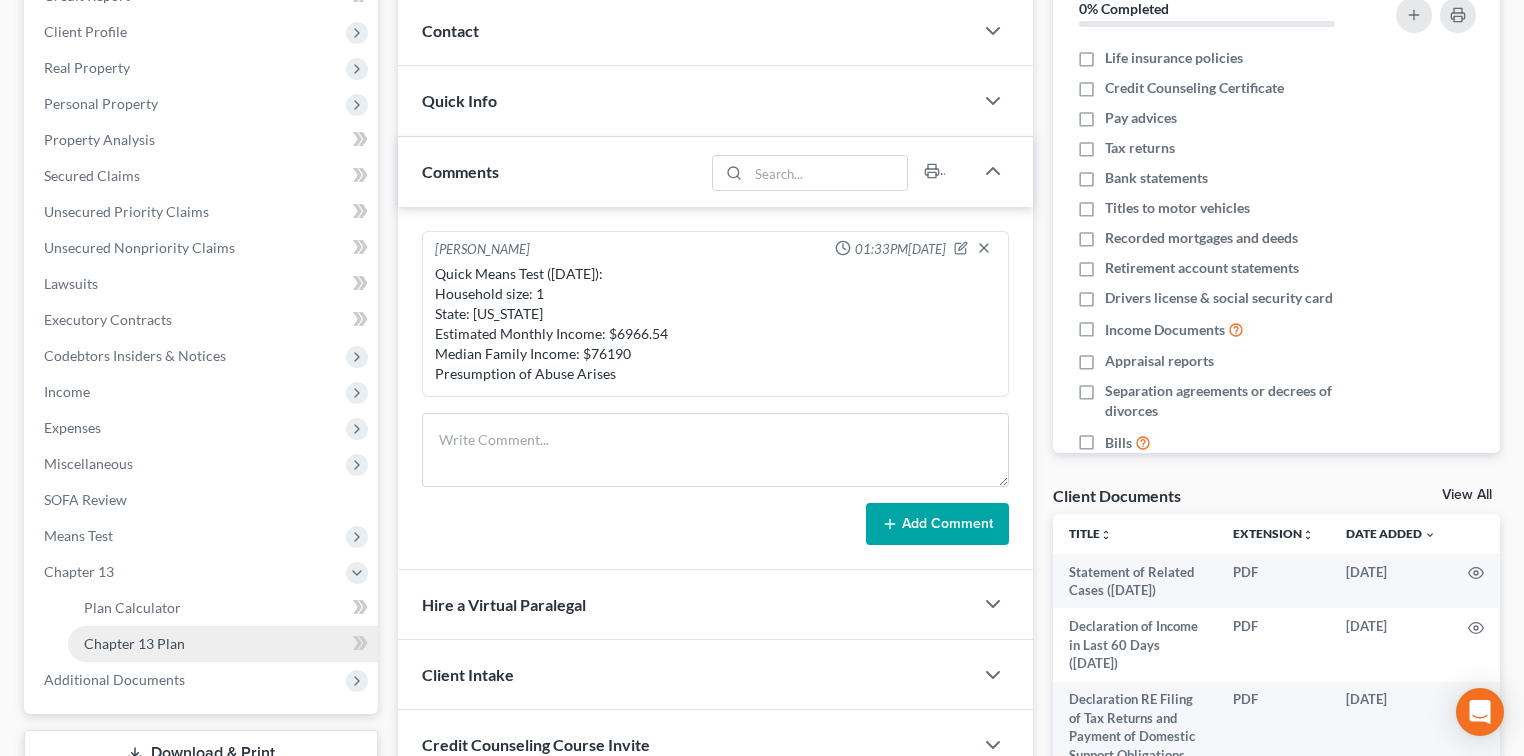 click on "Chapter 13 Plan" at bounding box center (223, 644) 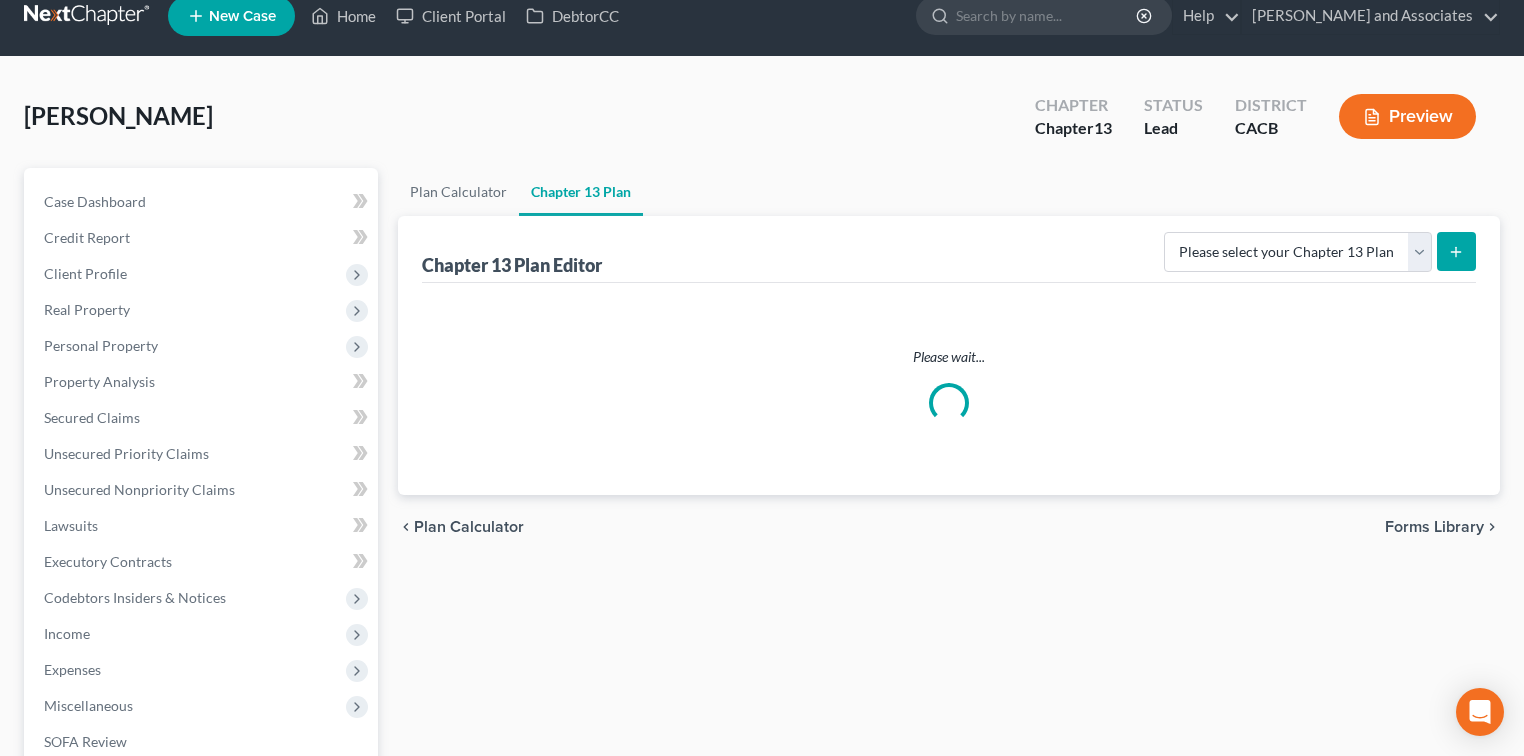 scroll, scrollTop: 0, scrollLeft: 0, axis: both 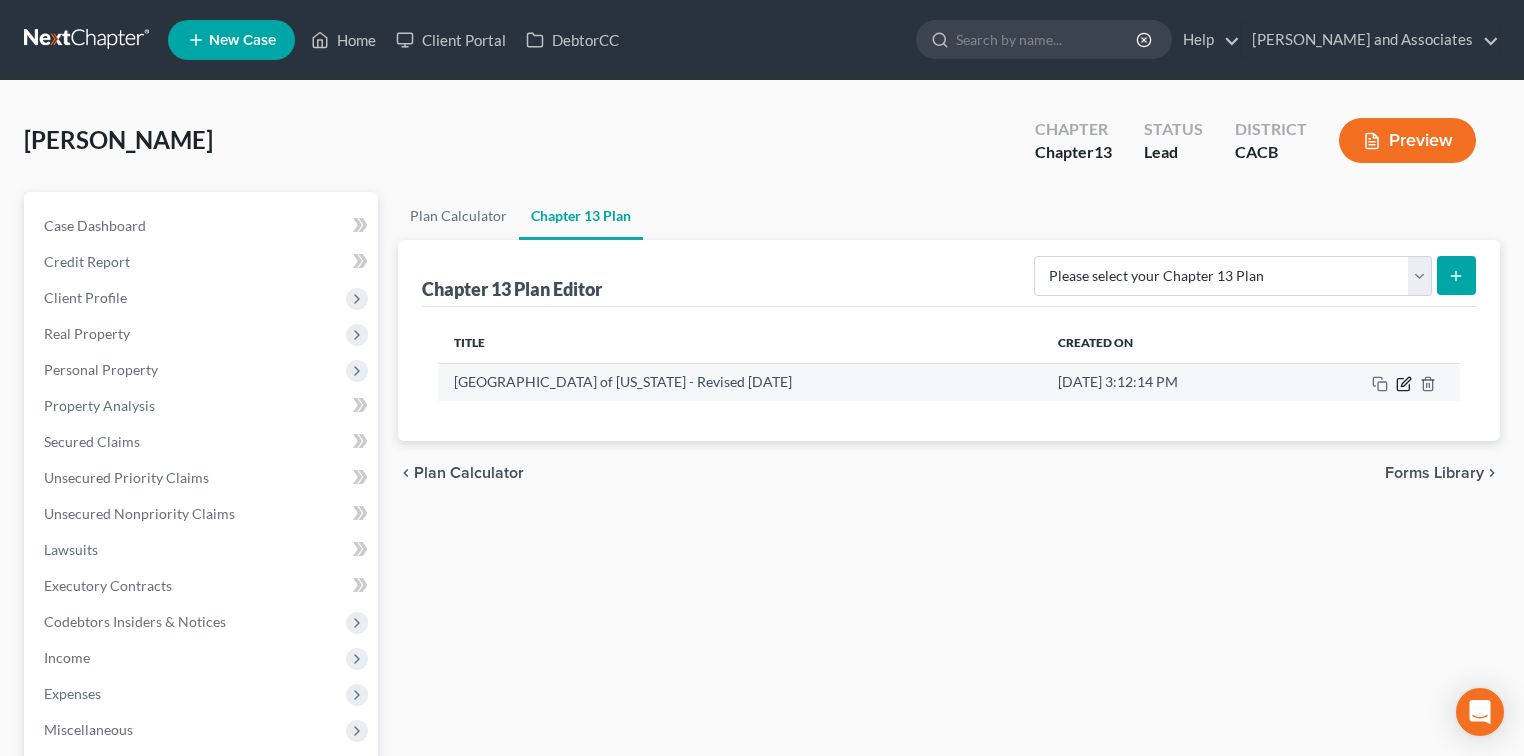 drag, startPoint x: 215, startPoint y: 674, endPoint x: 1397, endPoint y: 384, distance: 1217.0554 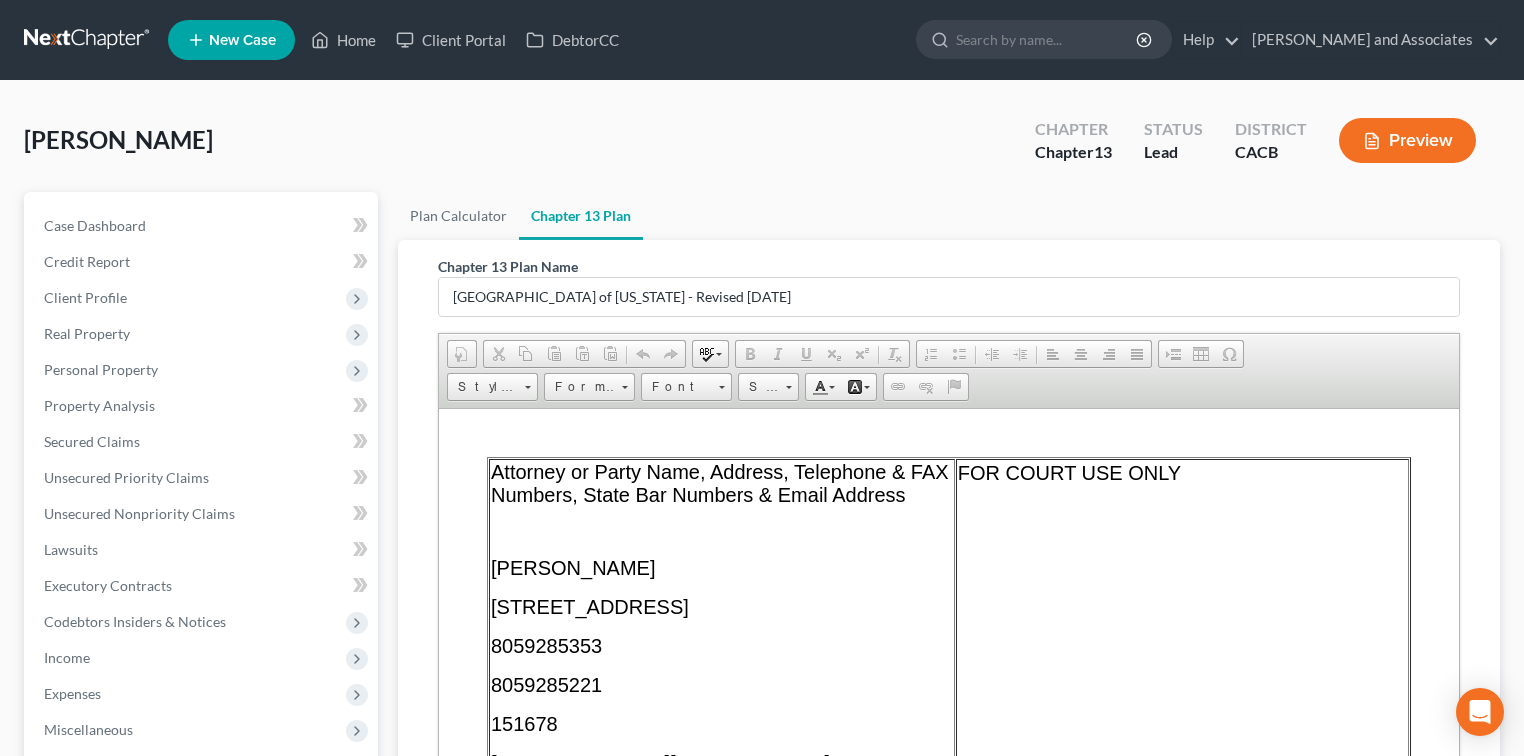 scroll, scrollTop: 0, scrollLeft: 0, axis: both 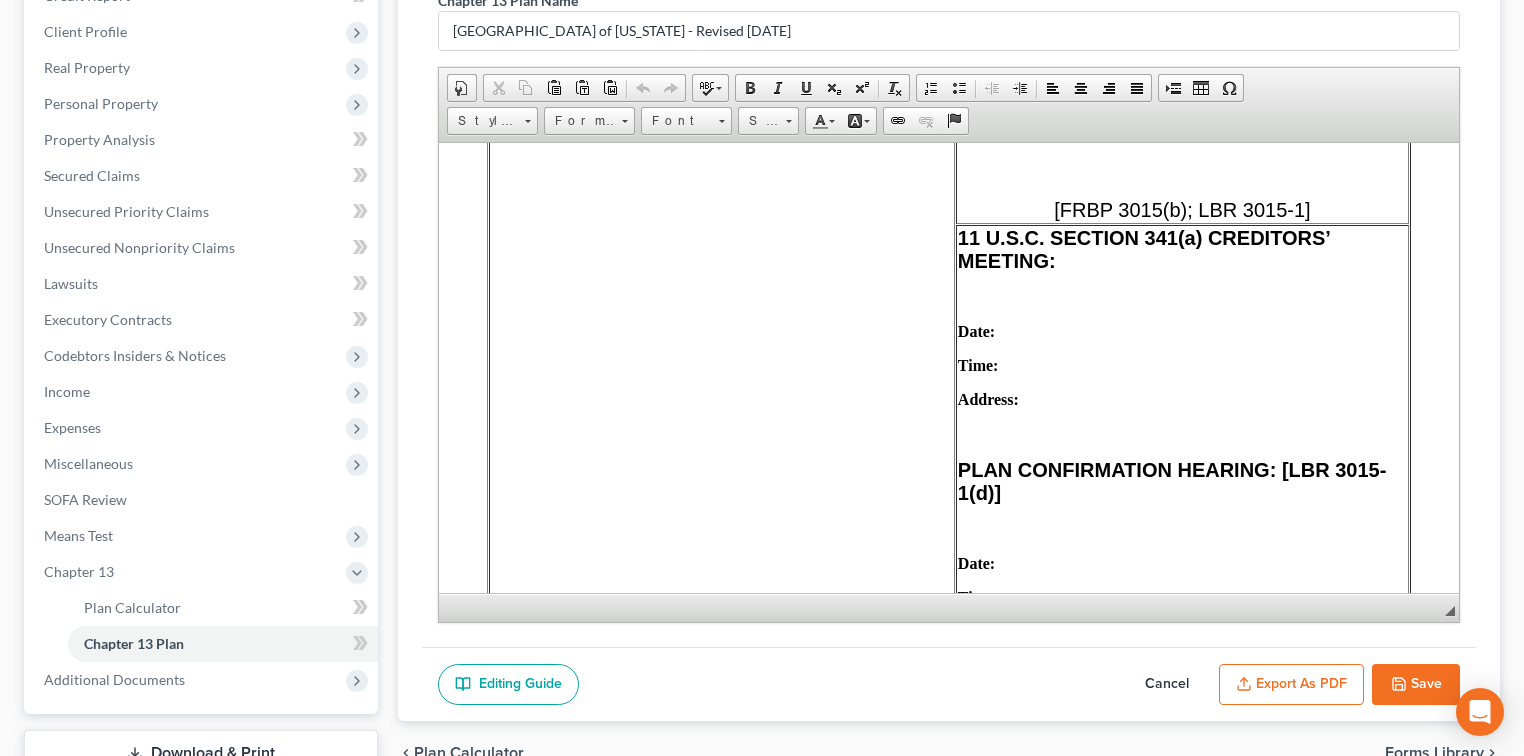 click on "Date:" at bounding box center (1182, 331) 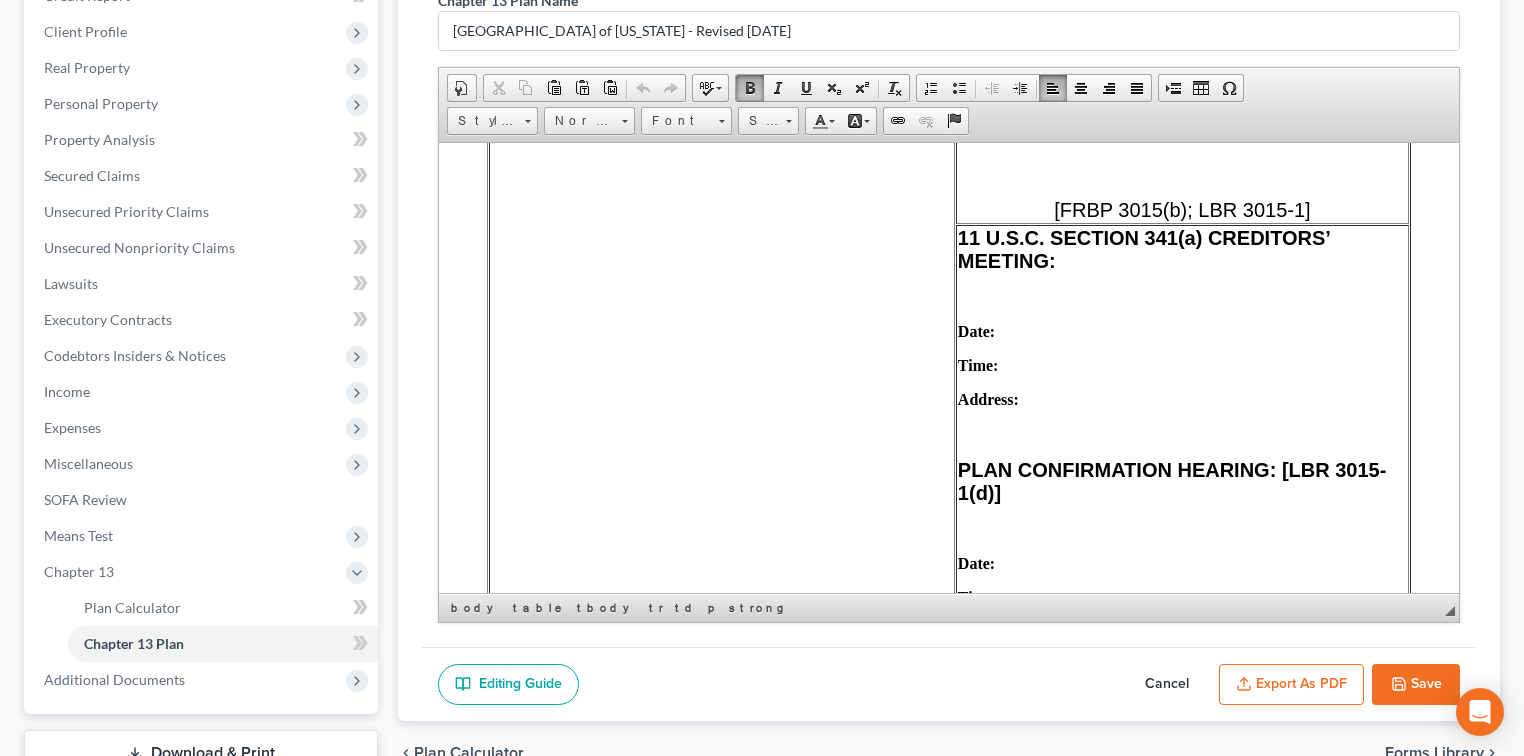 type 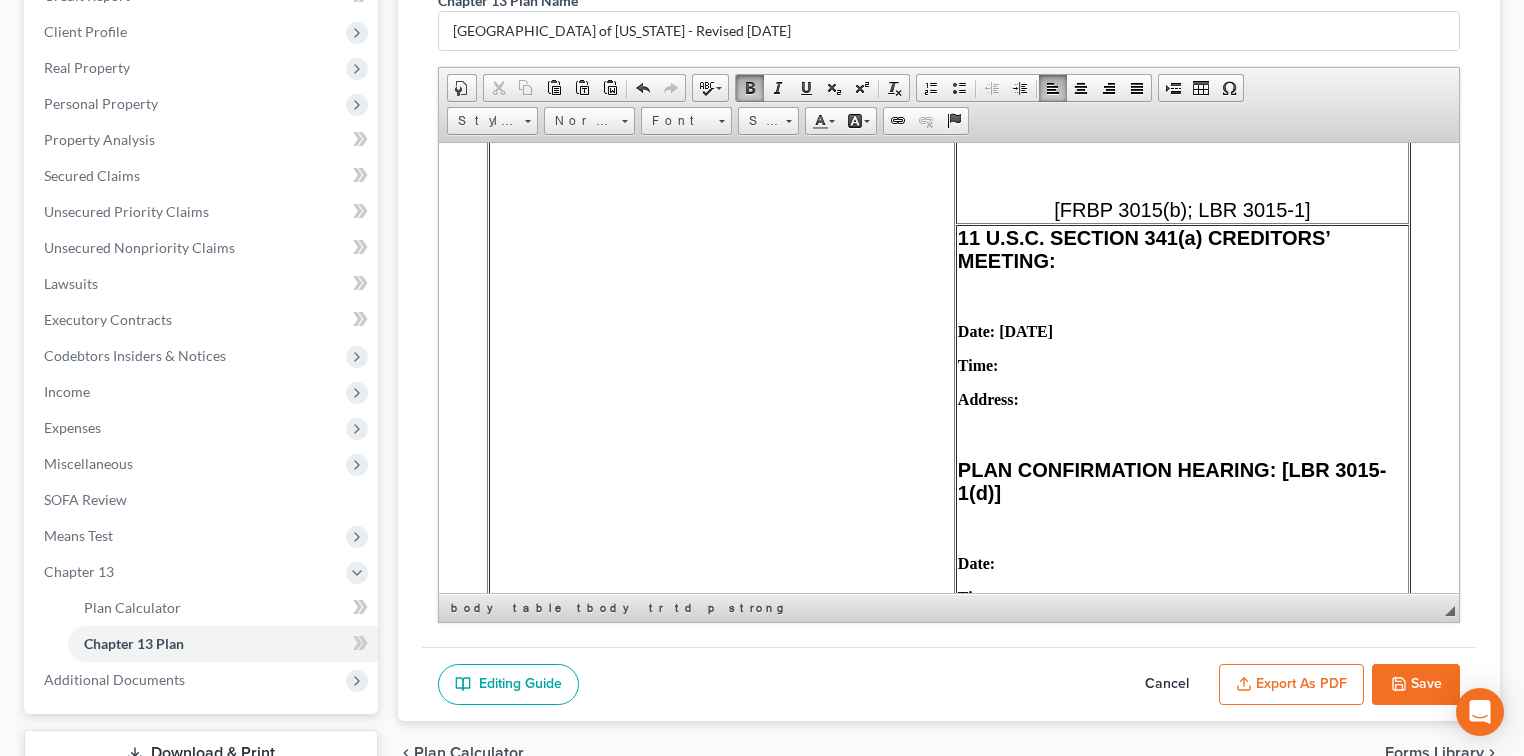 click on "Time:" at bounding box center [1182, 365] 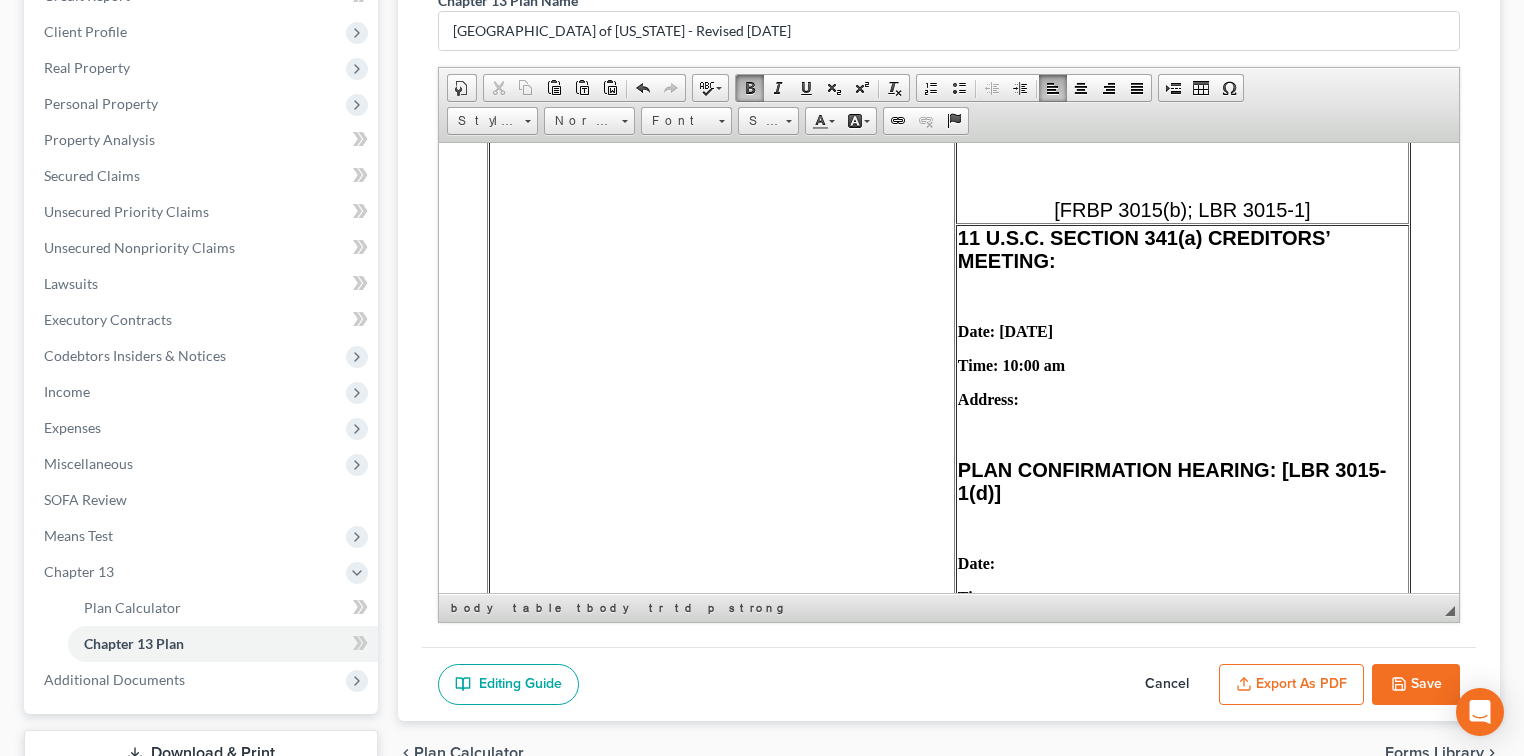 click on "Address:" at bounding box center (1182, 399) 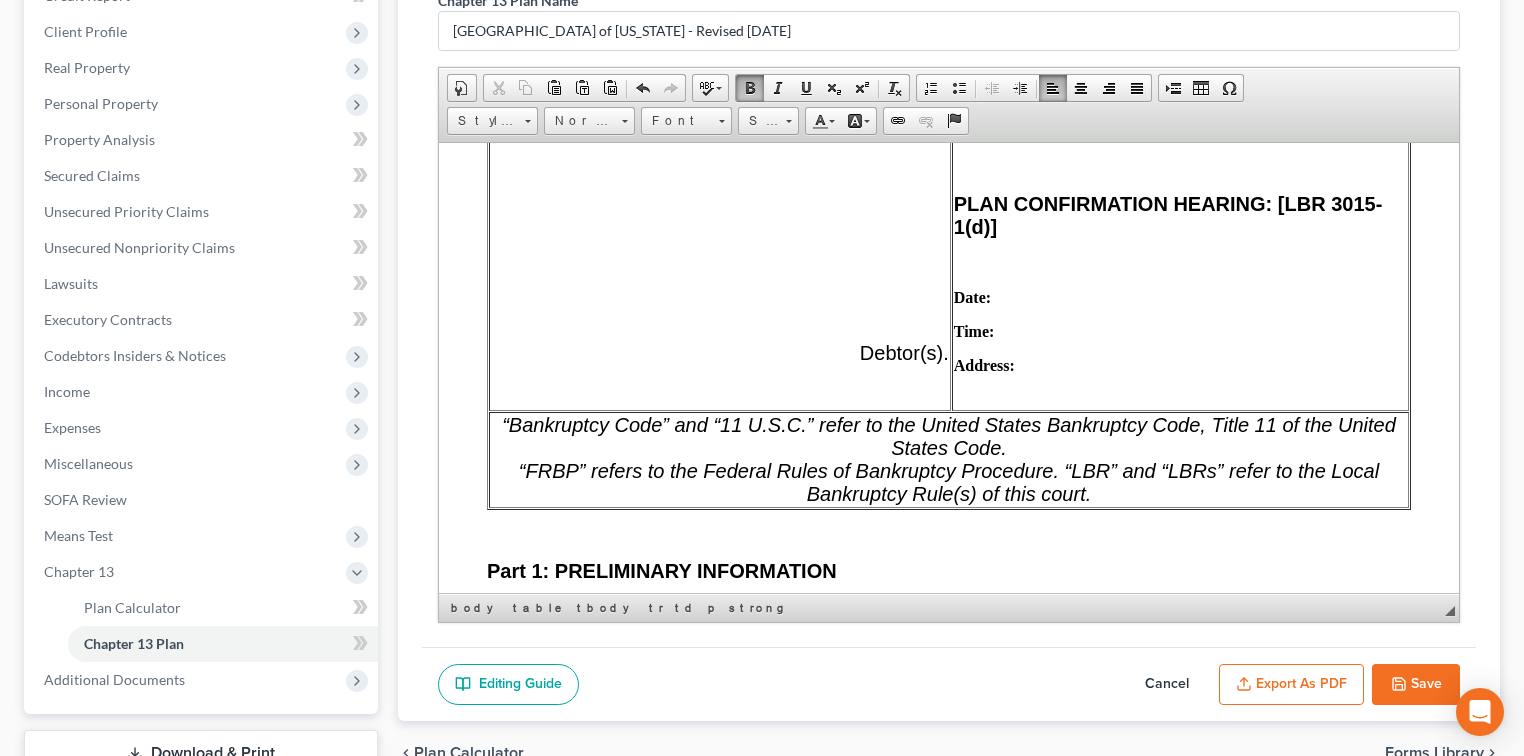scroll, scrollTop: 1200, scrollLeft: 0, axis: vertical 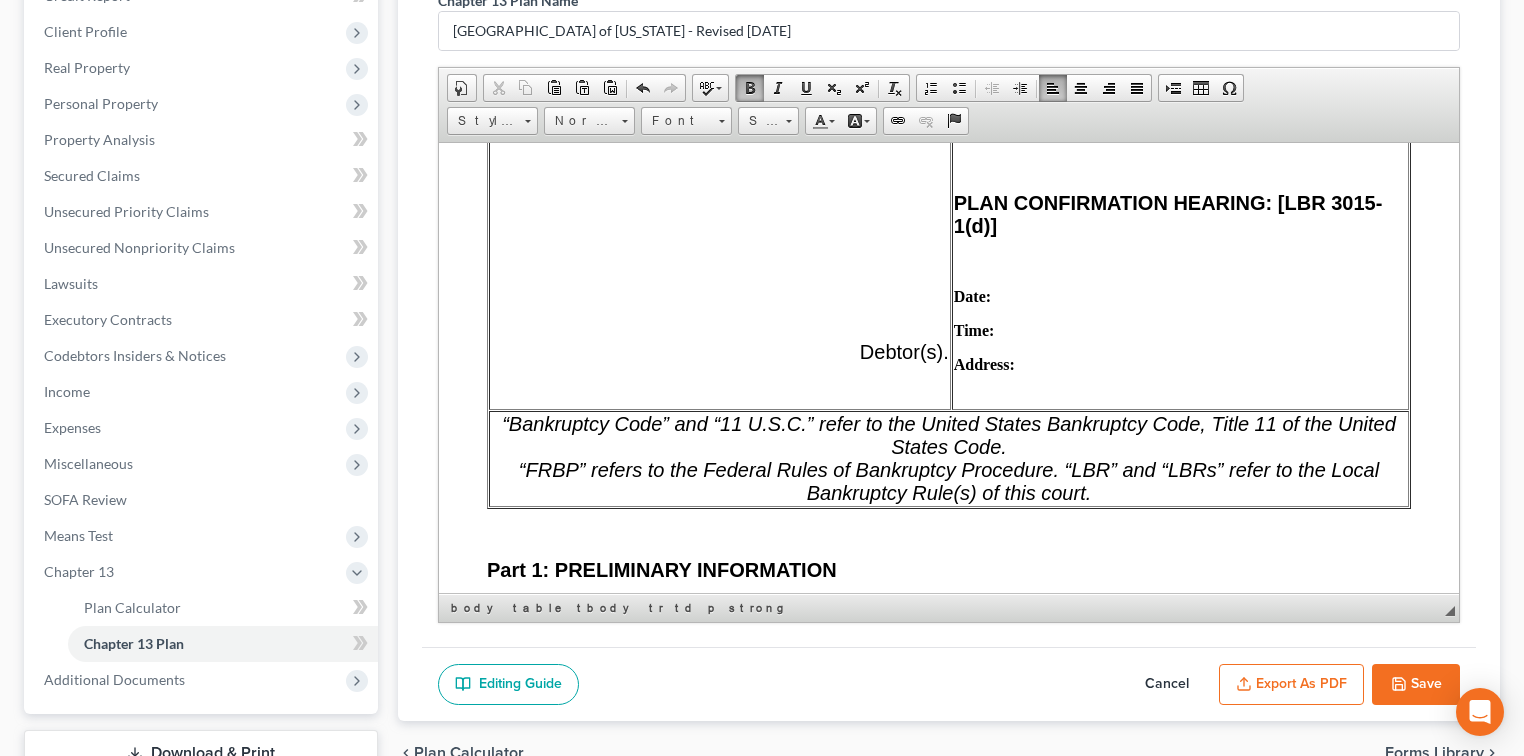 click on "Date:" at bounding box center (1180, 296) 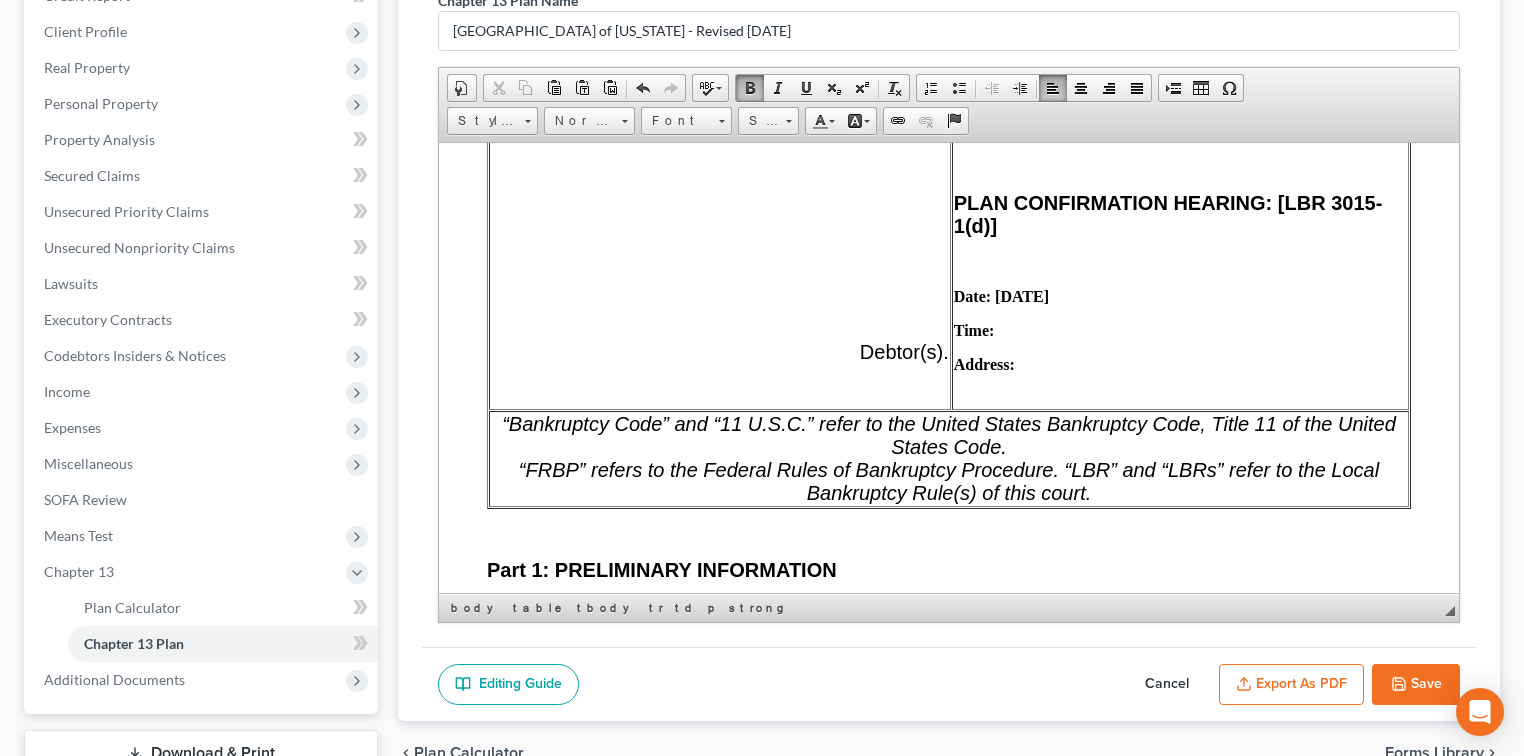click on "Time:" at bounding box center [1180, 330] 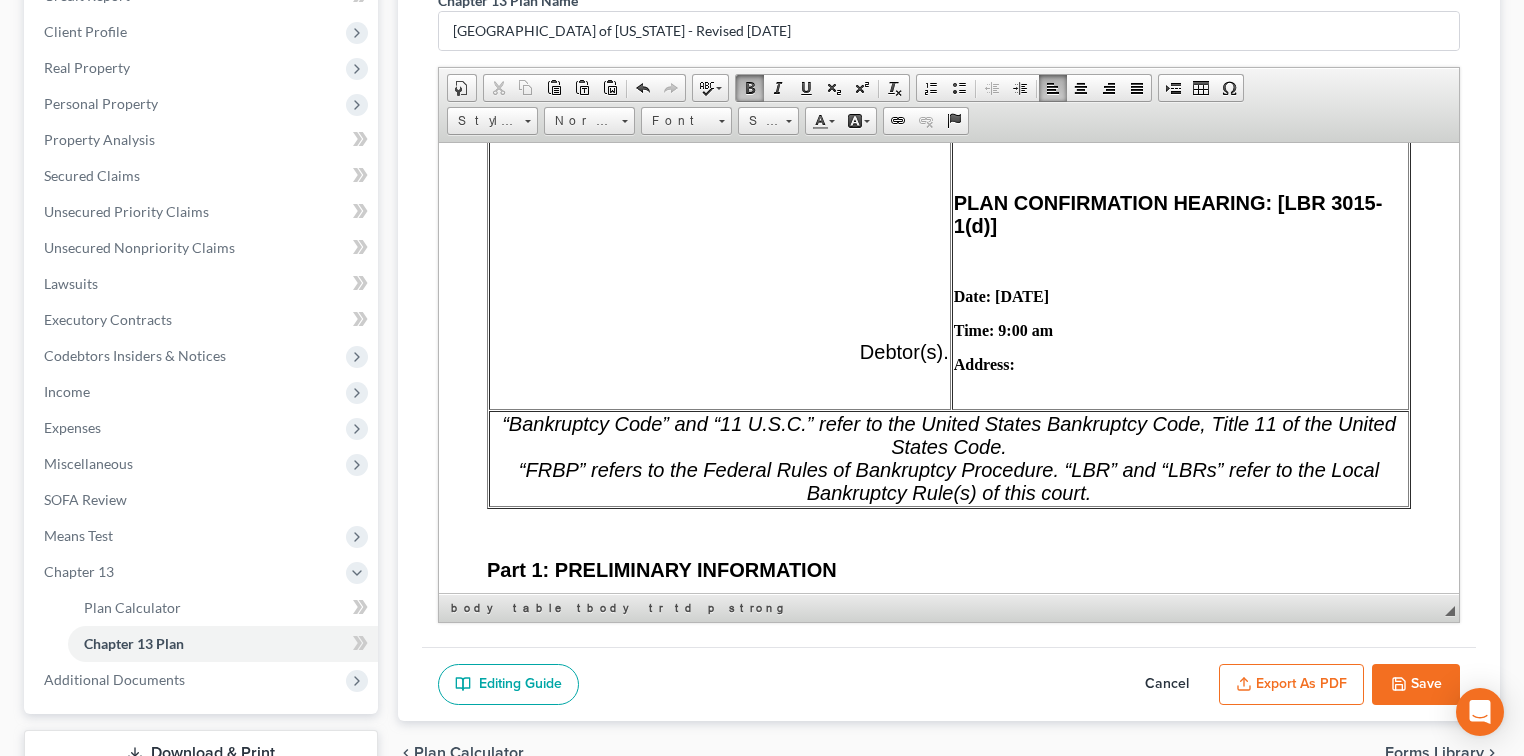 click on "Address:" at bounding box center (1180, 364) 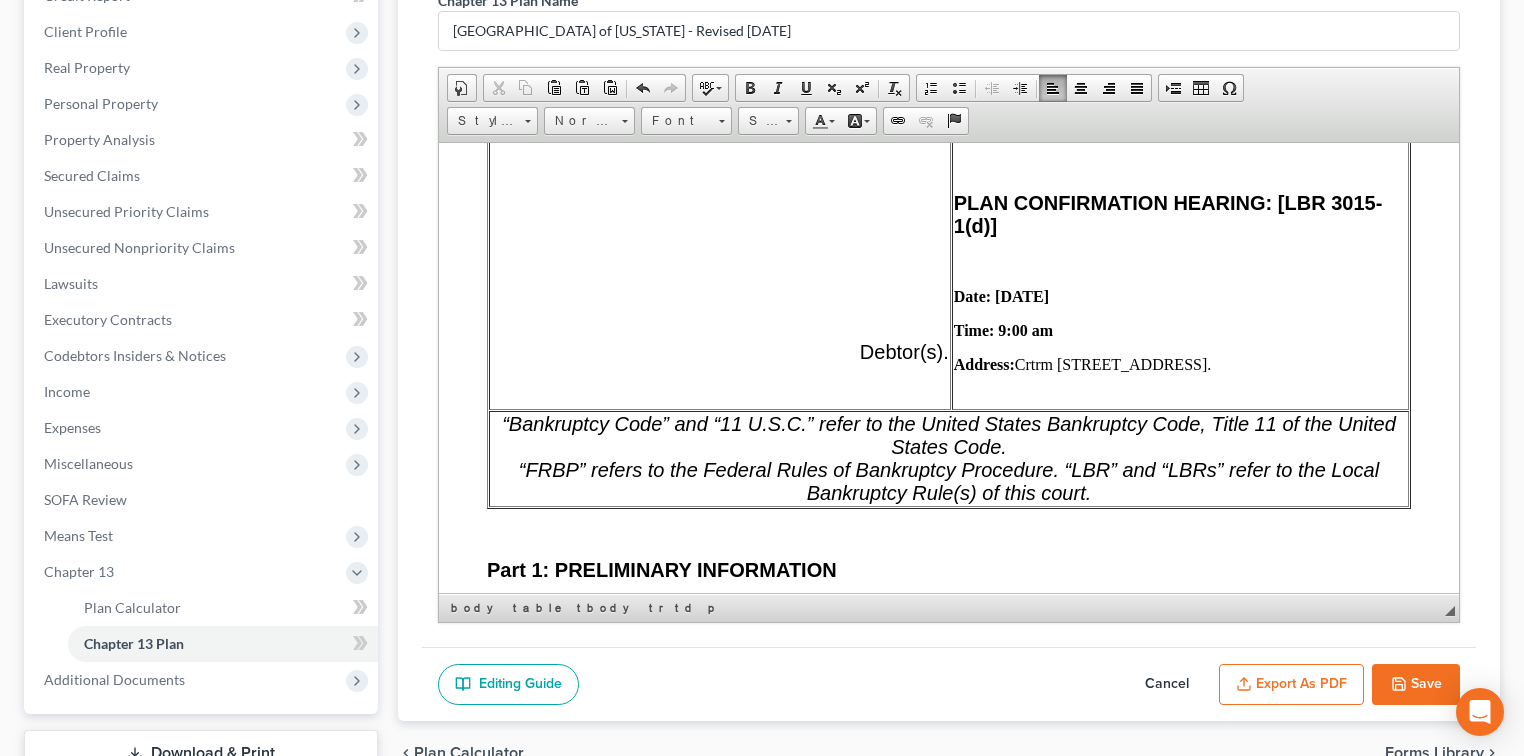 click on "Address: Crtrm 201, 1415 State St., Santa Barbara, CA 93101. ​" at bounding box center [1180, 364] 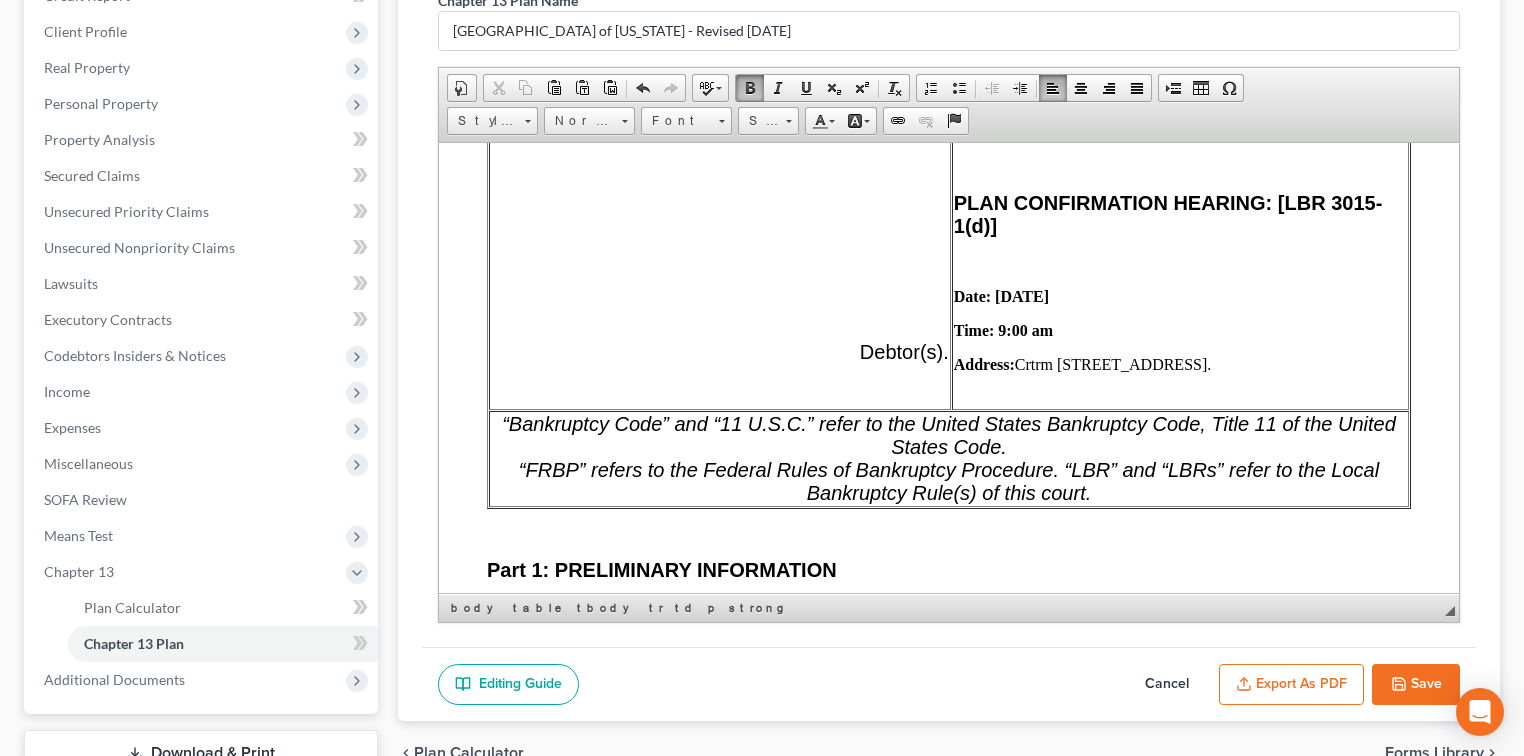 drag, startPoint x: 1366, startPoint y: 371, endPoint x: 963, endPoint y: 290, distance: 411.0596 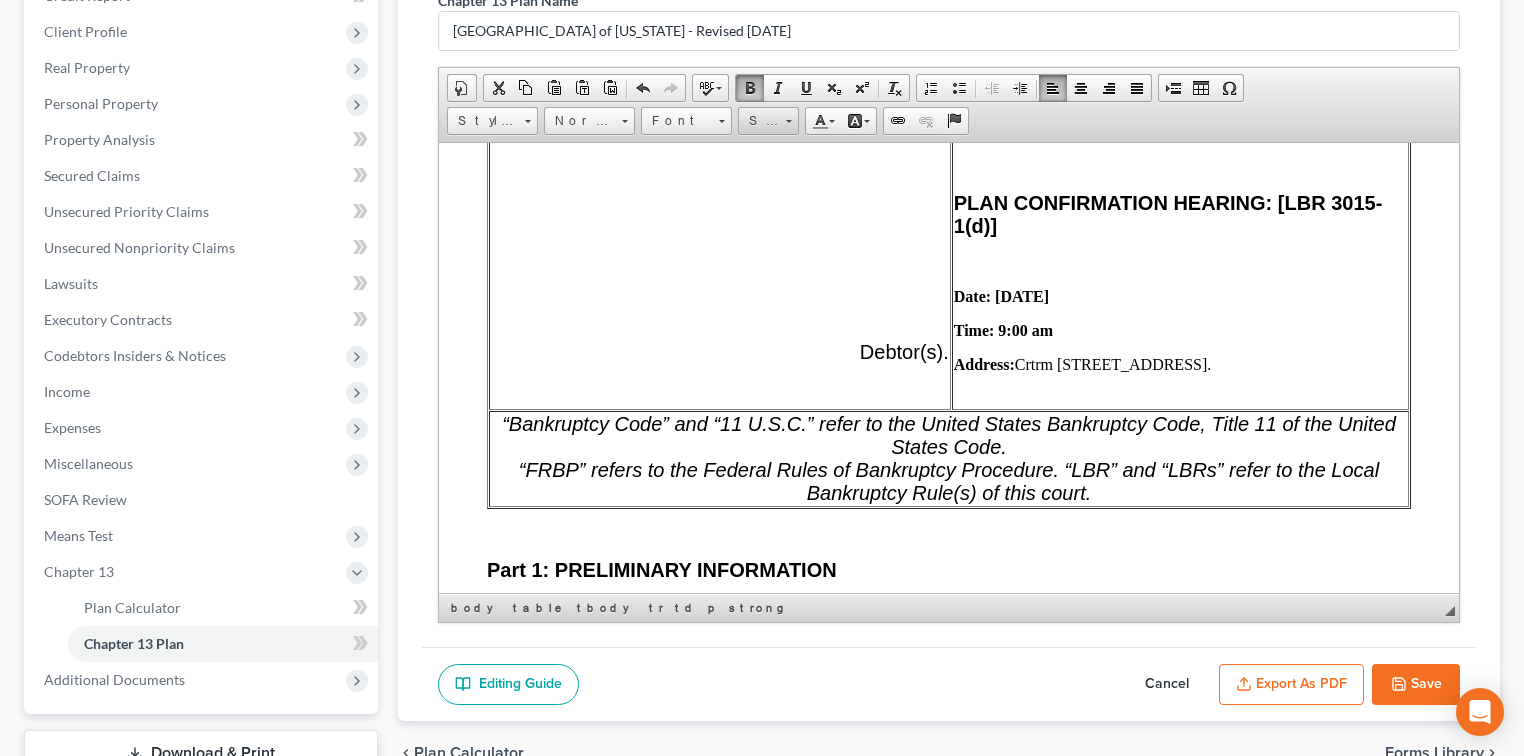 click on "Size" at bounding box center [768, 121] 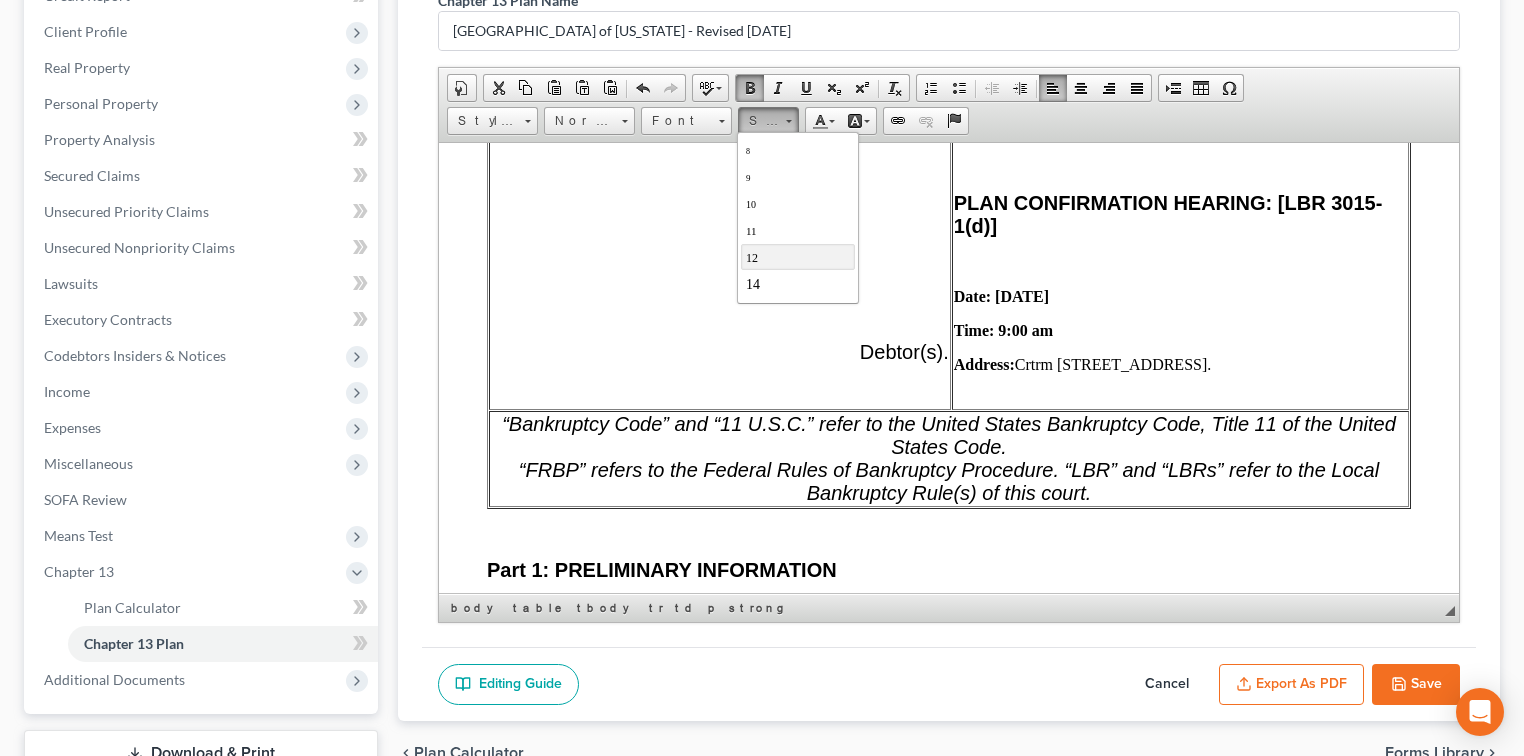 scroll, scrollTop: 155, scrollLeft: 0, axis: vertical 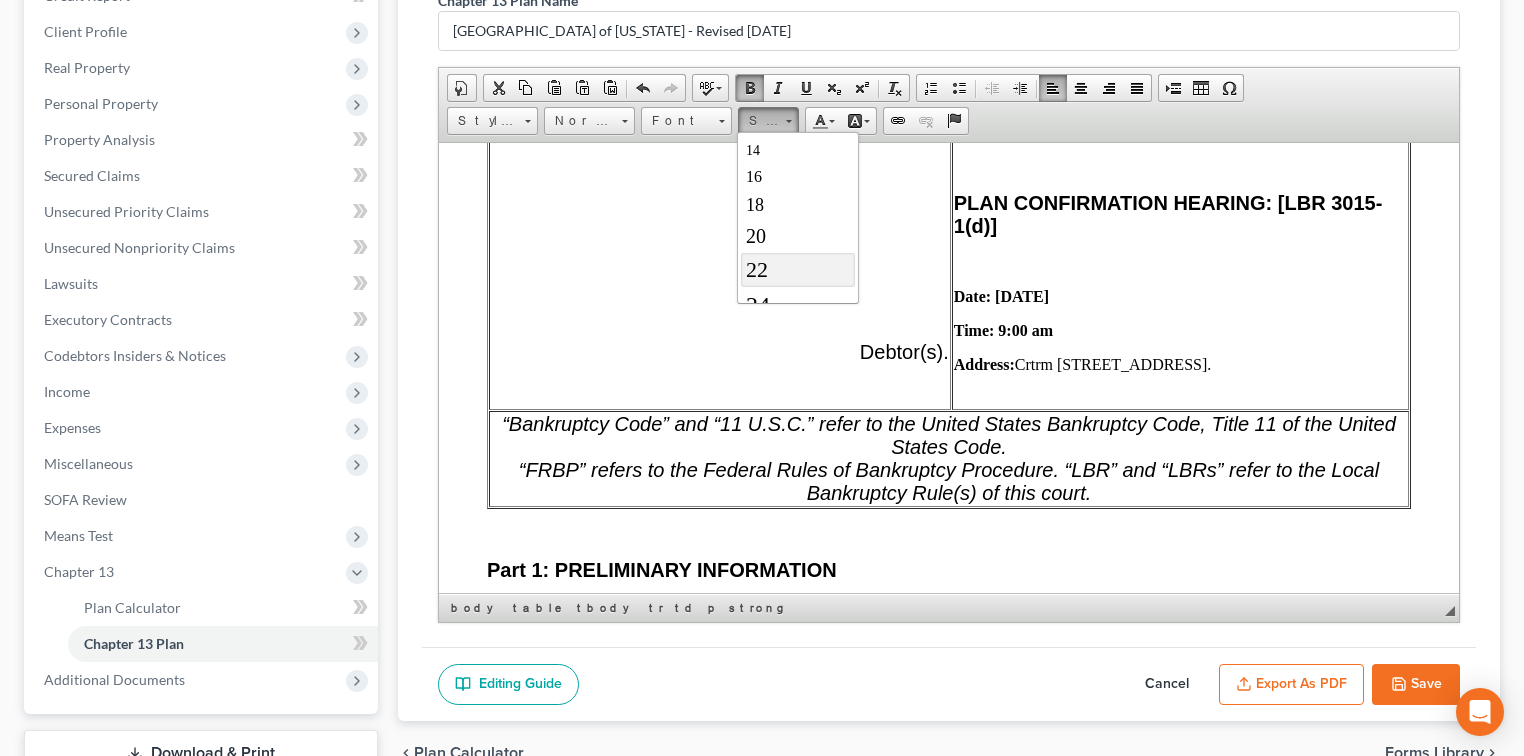 click on "22" at bounding box center [797, 269] 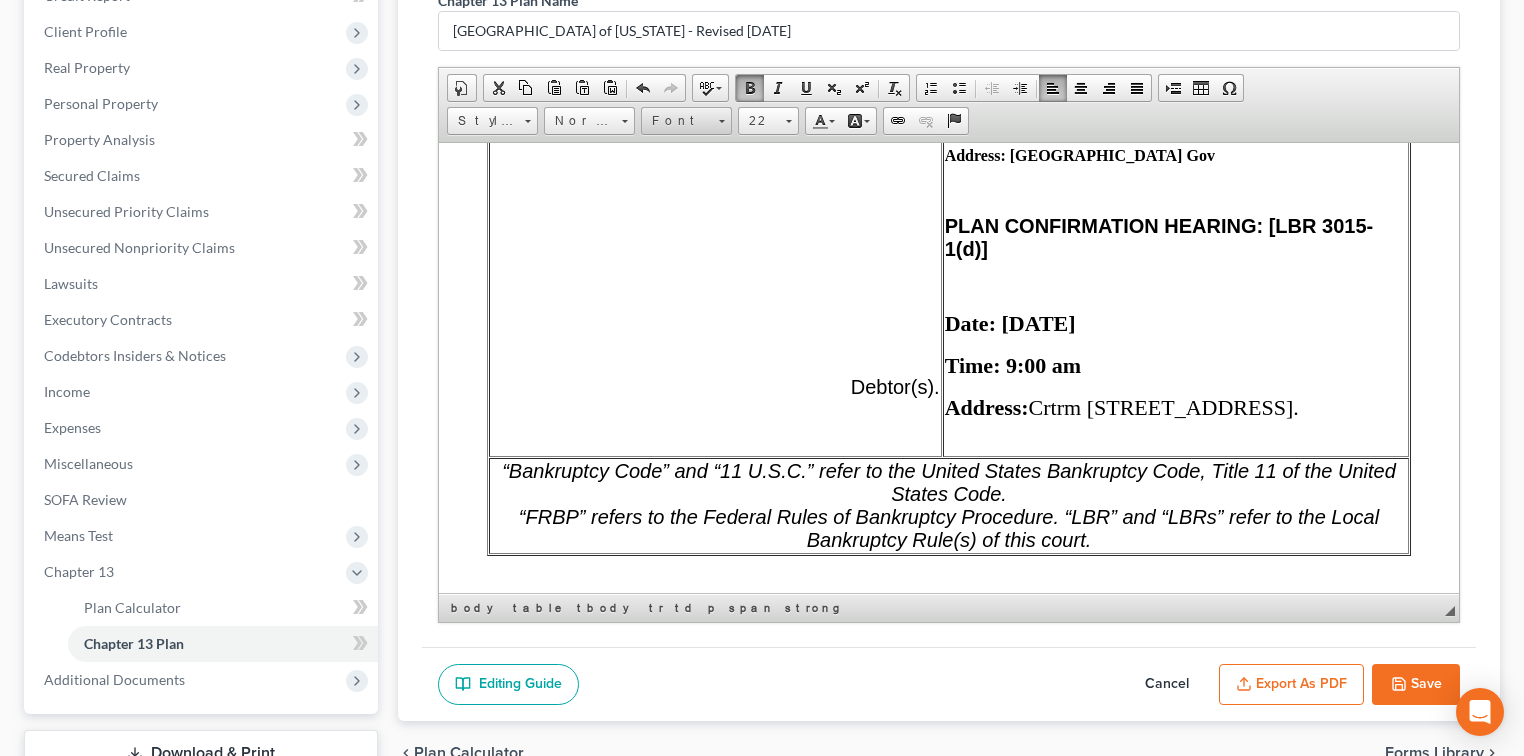click on "Font" at bounding box center [677, 121] 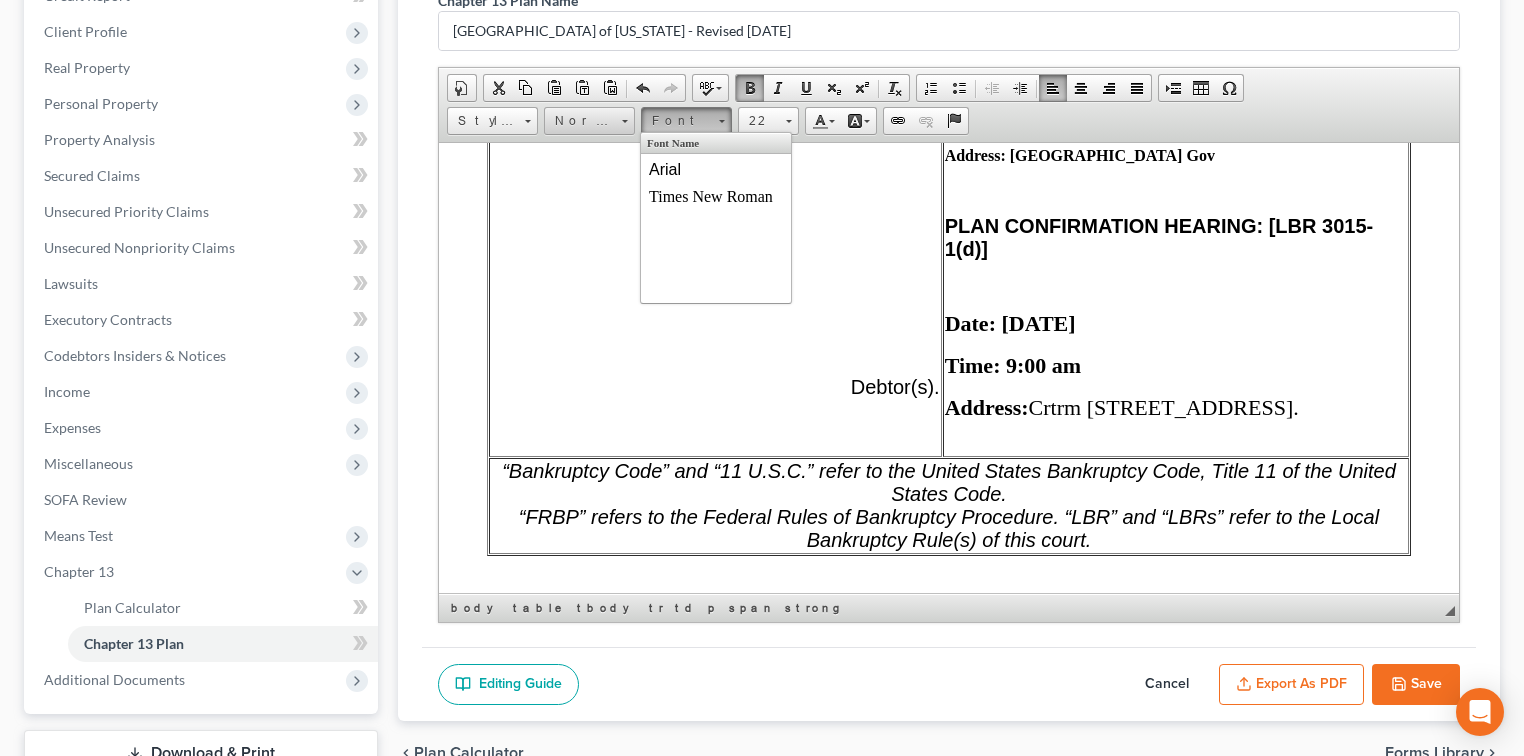 click on "Normal" at bounding box center (580, 121) 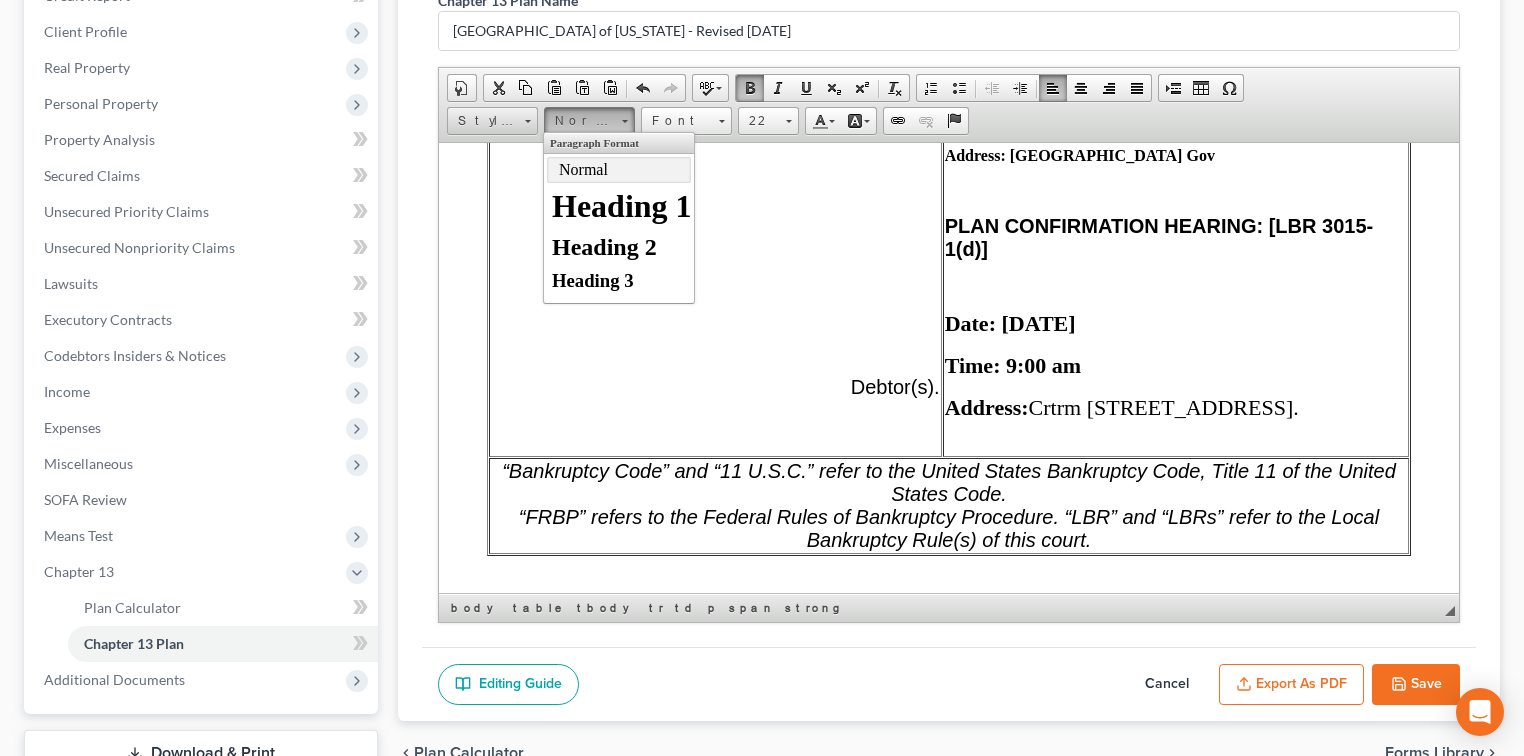 click on "Styles" at bounding box center [483, 121] 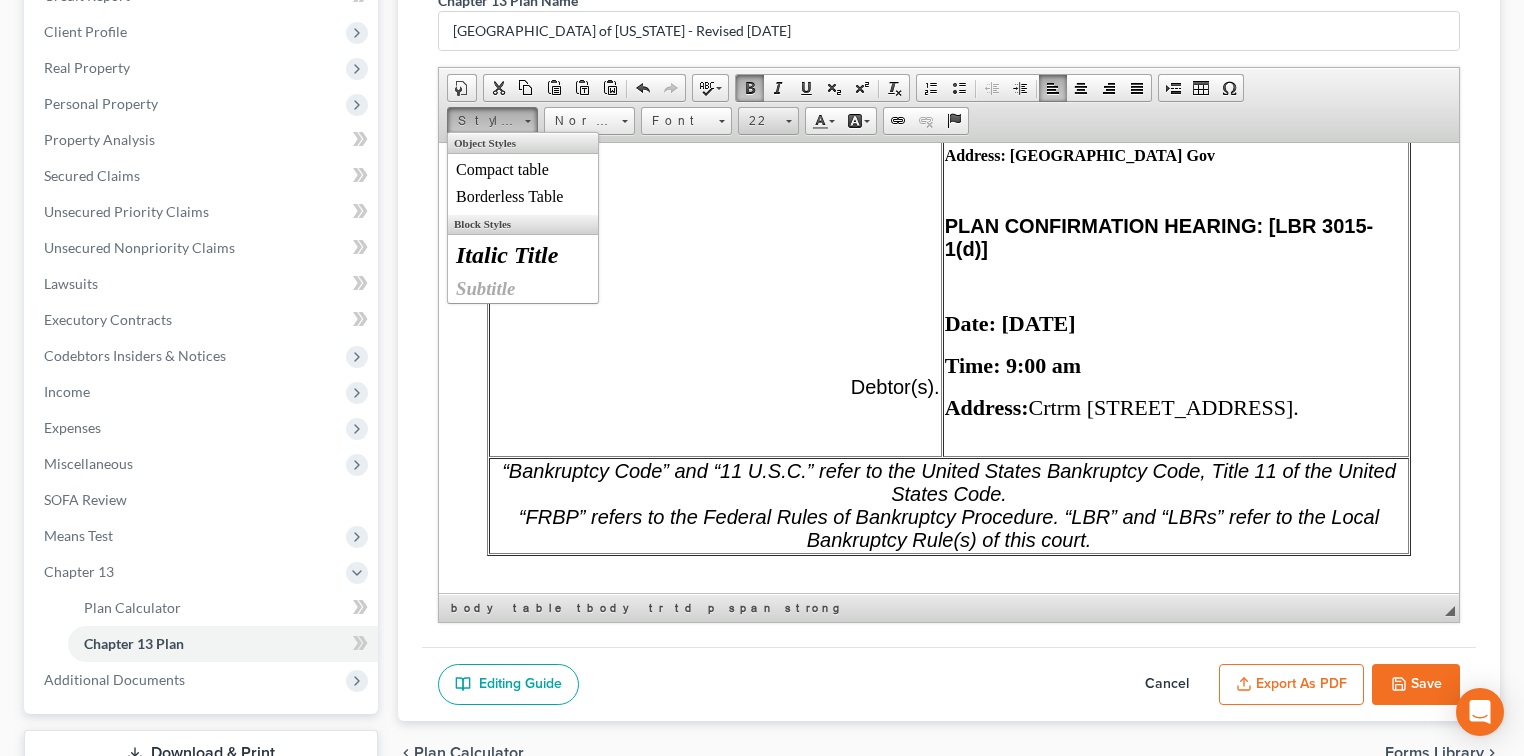click on "22" at bounding box center [759, 121] 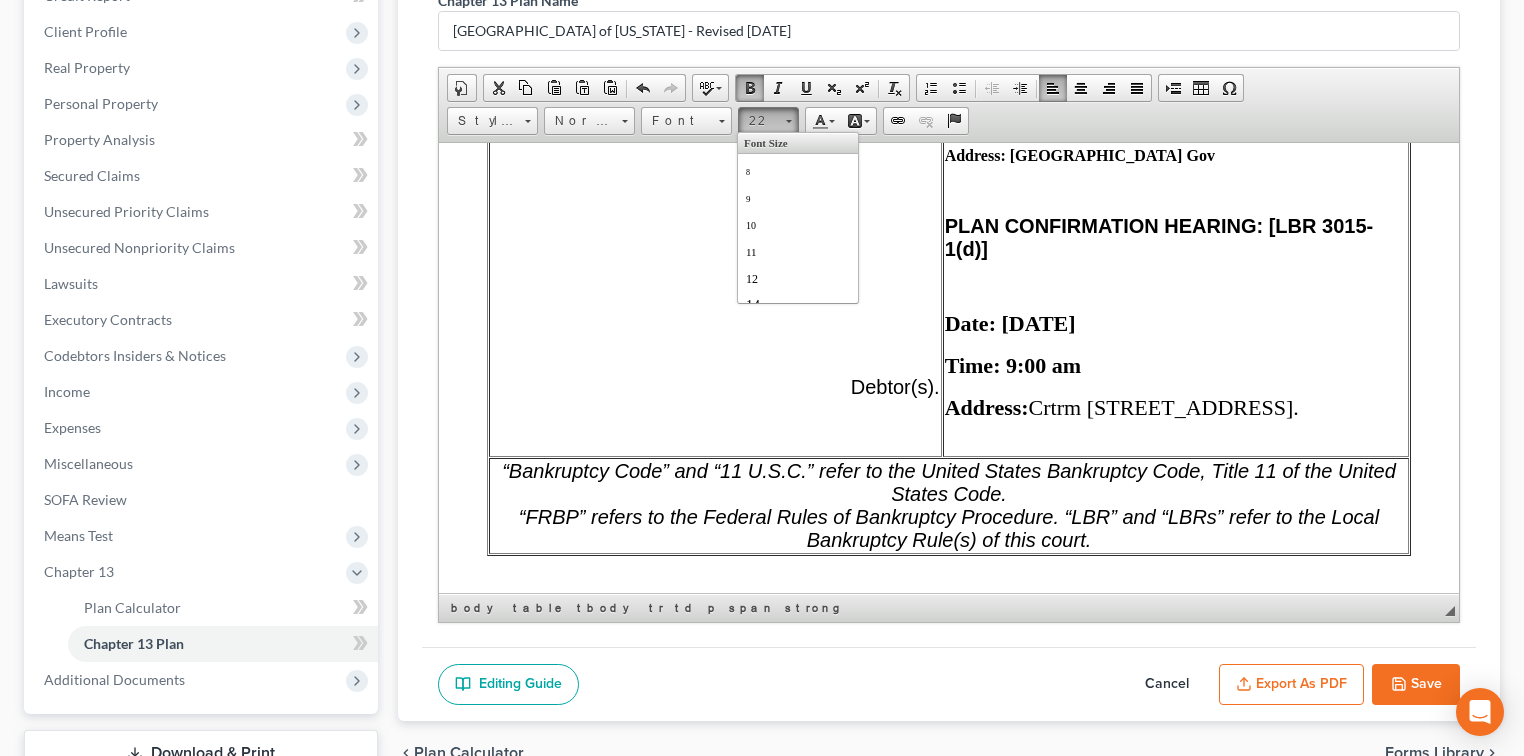 scroll, scrollTop: 205, scrollLeft: 0, axis: vertical 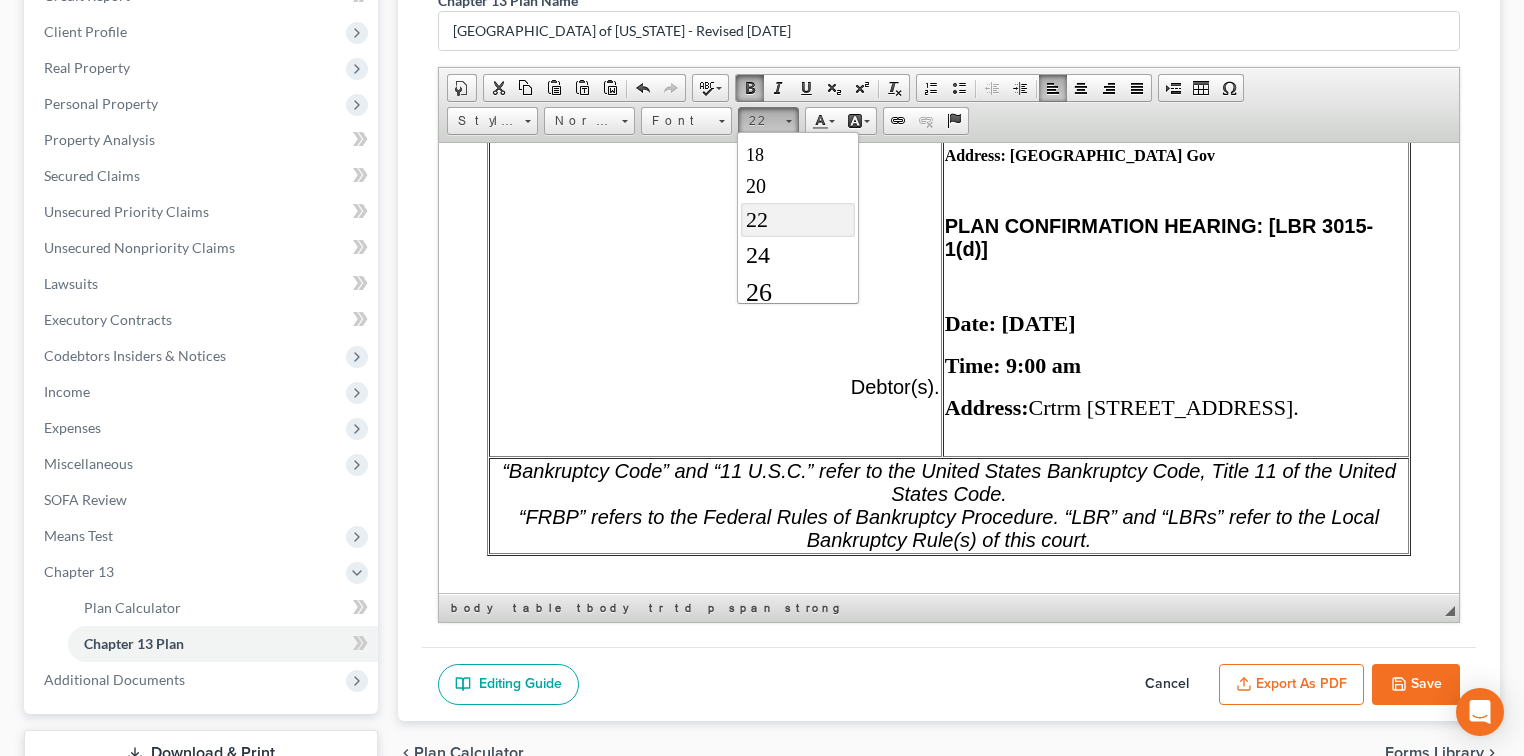 click at bounding box center [750, 88] 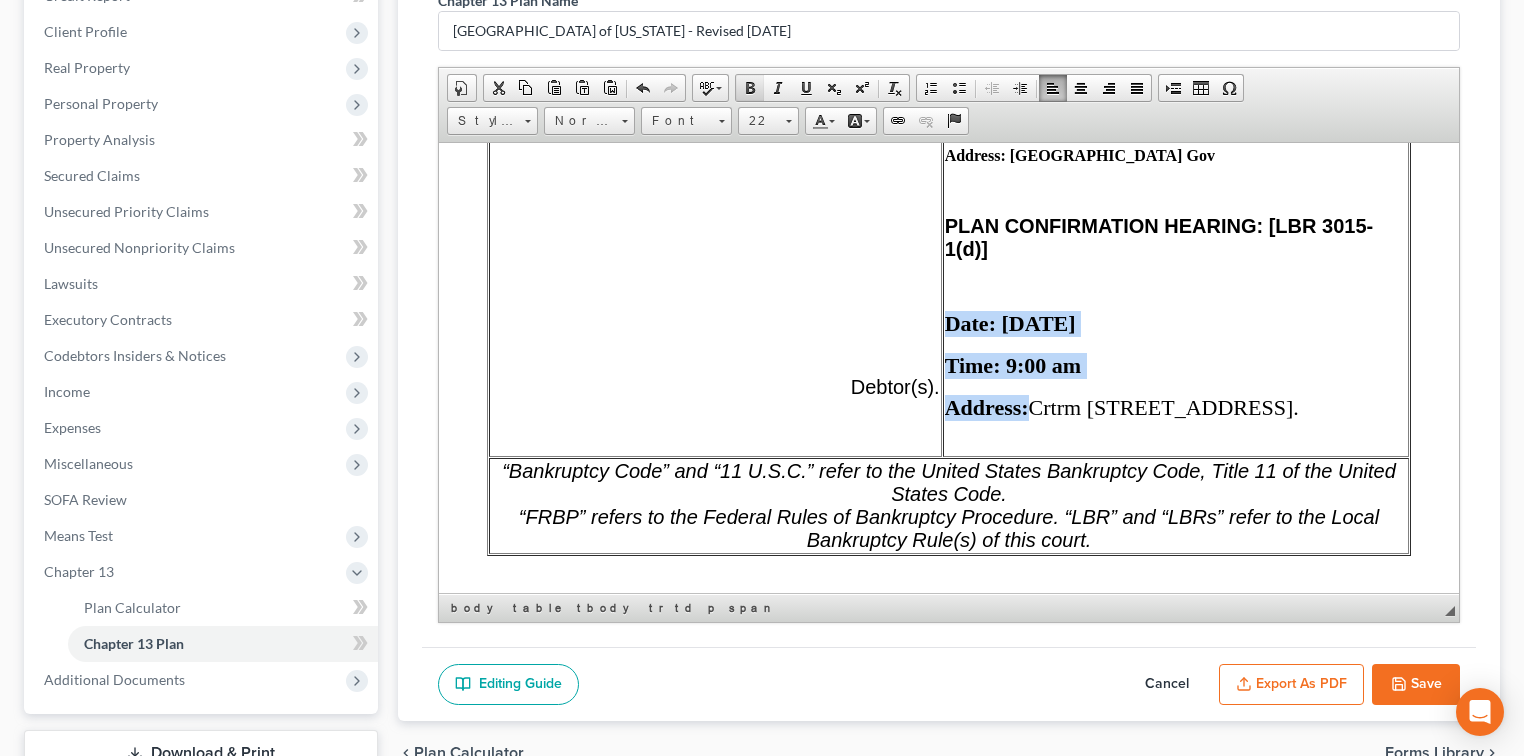 scroll, scrollTop: 0, scrollLeft: 0, axis: both 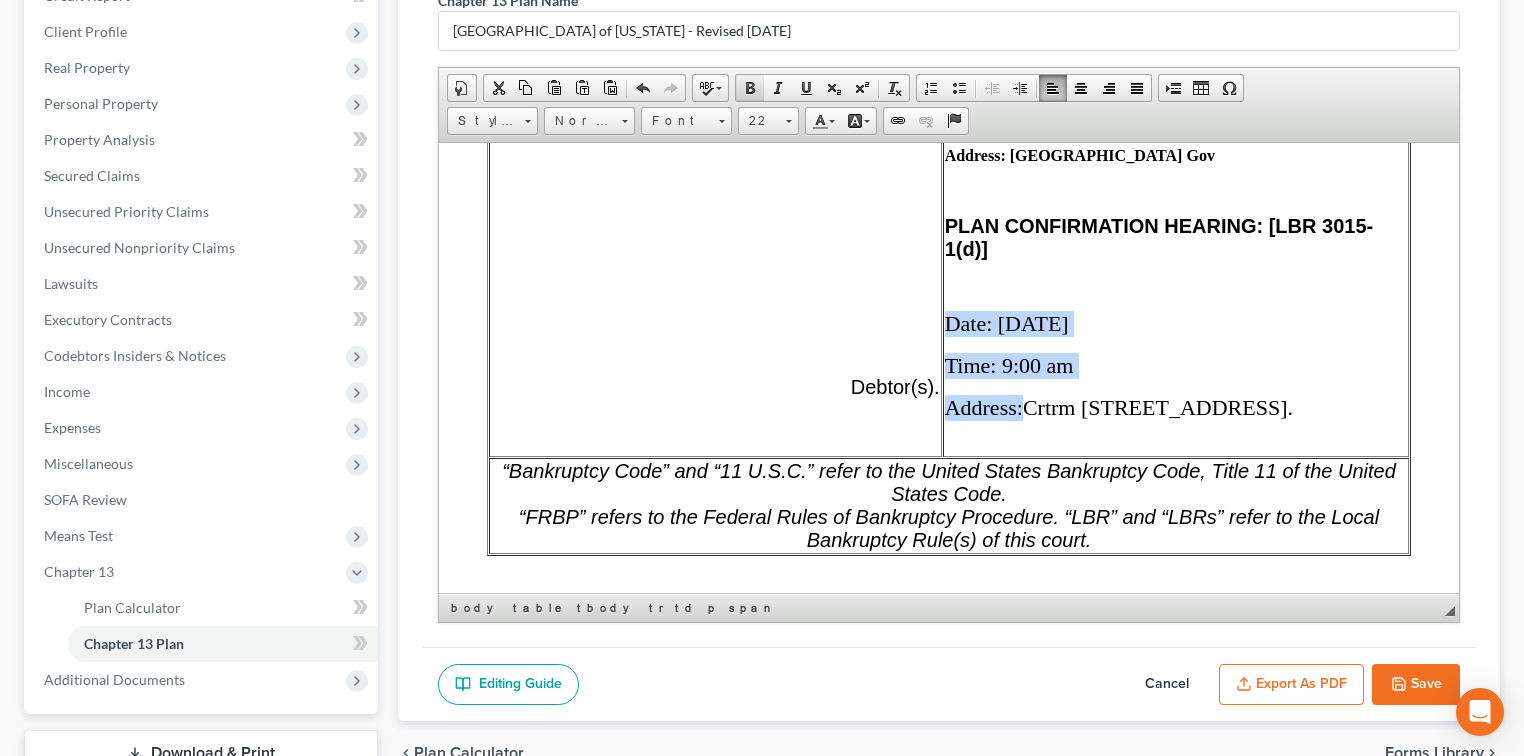 click at bounding box center [750, 88] 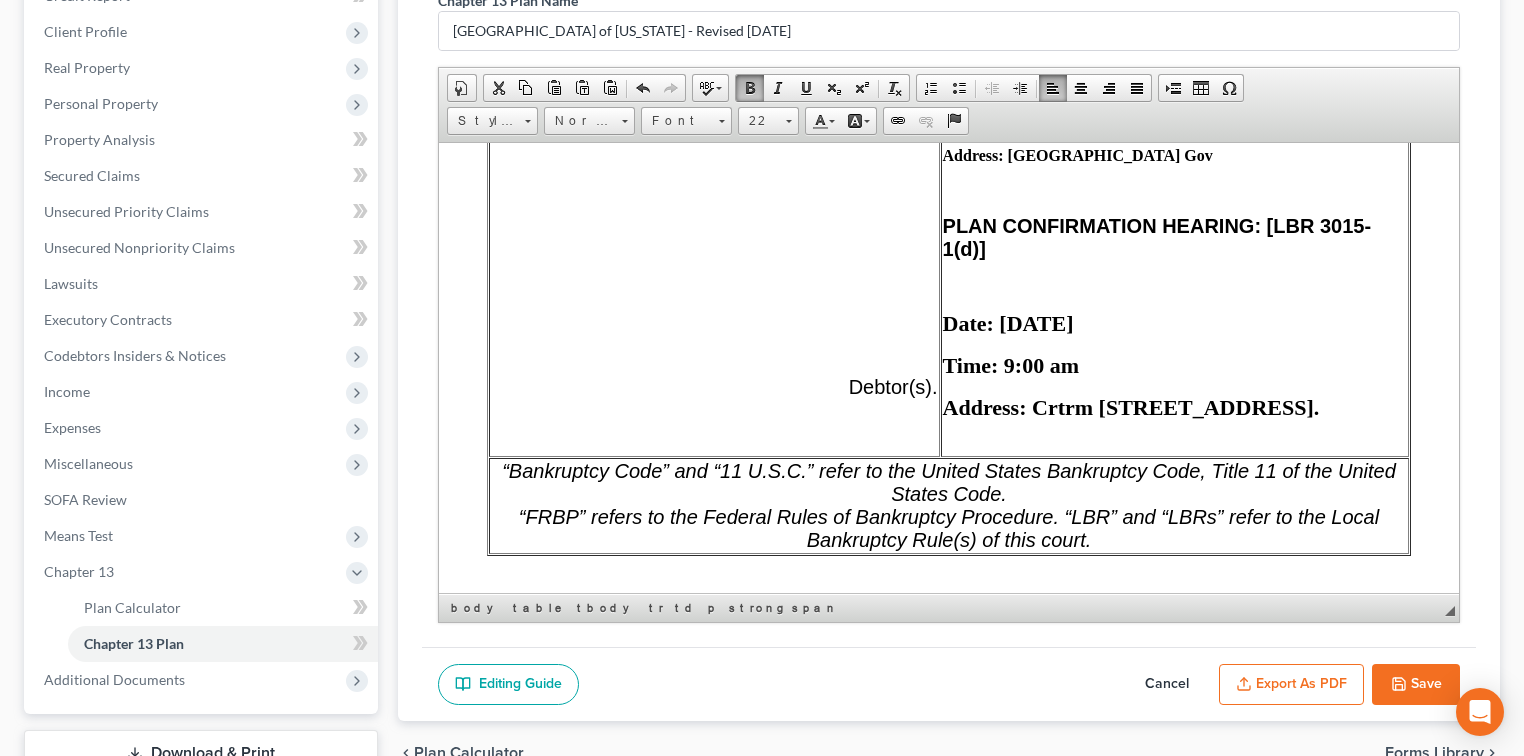 click on "11 U.S.C. SECTION 341(a) CREDITORS’ MEETING: Date: 09/10/2025 Time: 10:00 am Address: Via Zoom Gov PLAN CONFIRMATION HEARING: [LBR 3015-1(d)] Date: 09/18/2025 Time: 9:00 am Address: Crtrm 201, 1415 State St., Santa Barbara, CA 93101." at bounding box center (1175, 218) 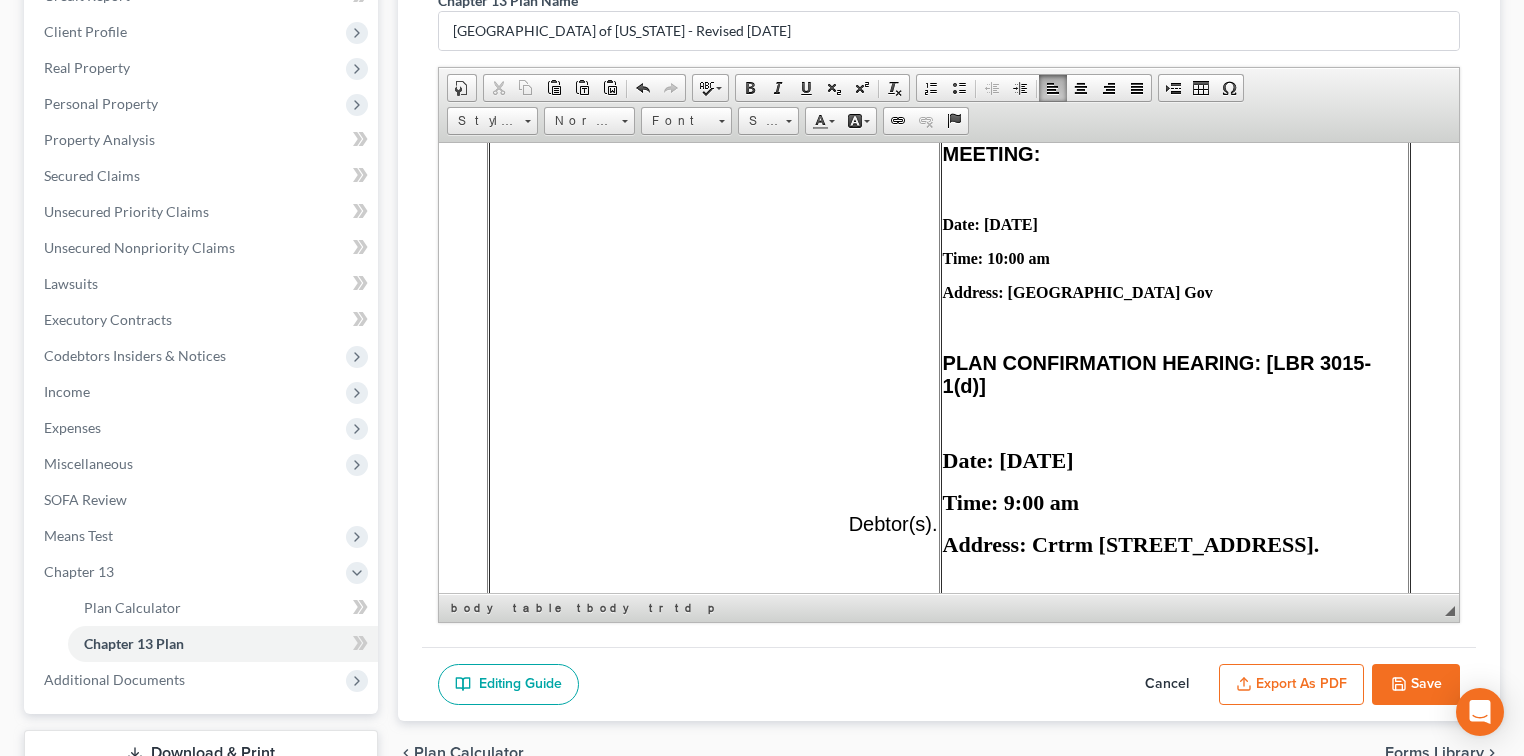 scroll, scrollTop: 933, scrollLeft: 0, axis: vertical 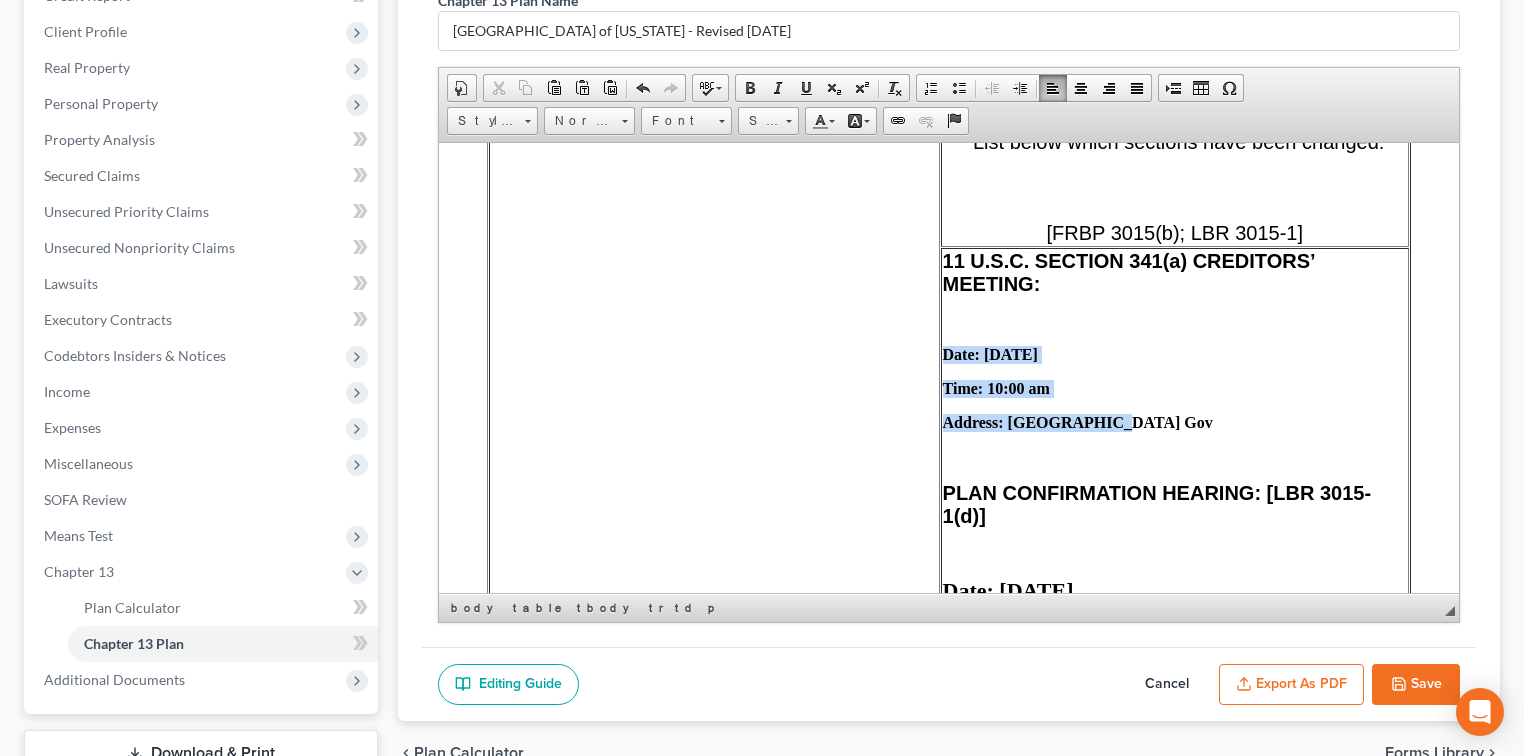 drag, startPoint x: 1138, startPoint y: 404, endPoint x: 900, endPoint y: 187, distance: 322.07608 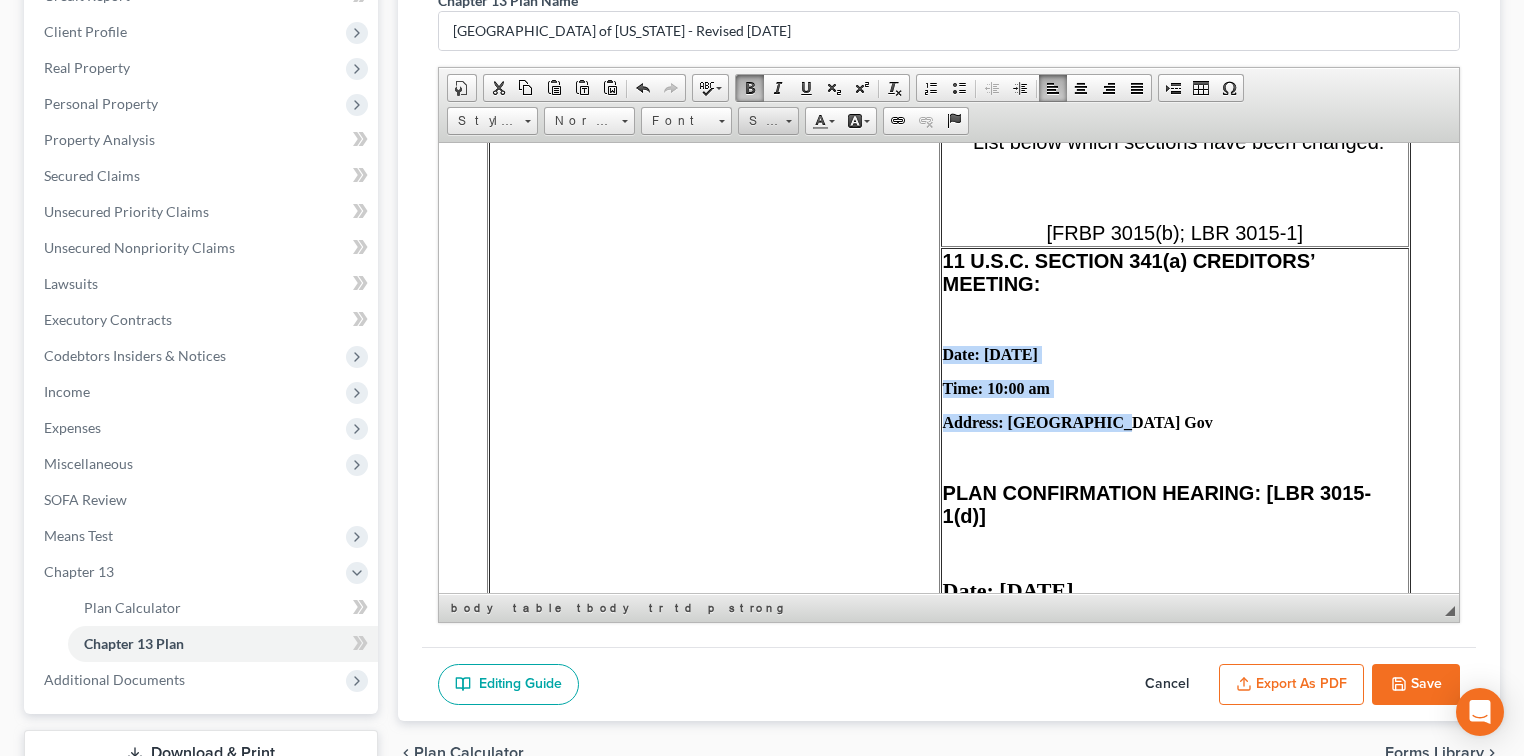 click at bounding box center [789, 121] 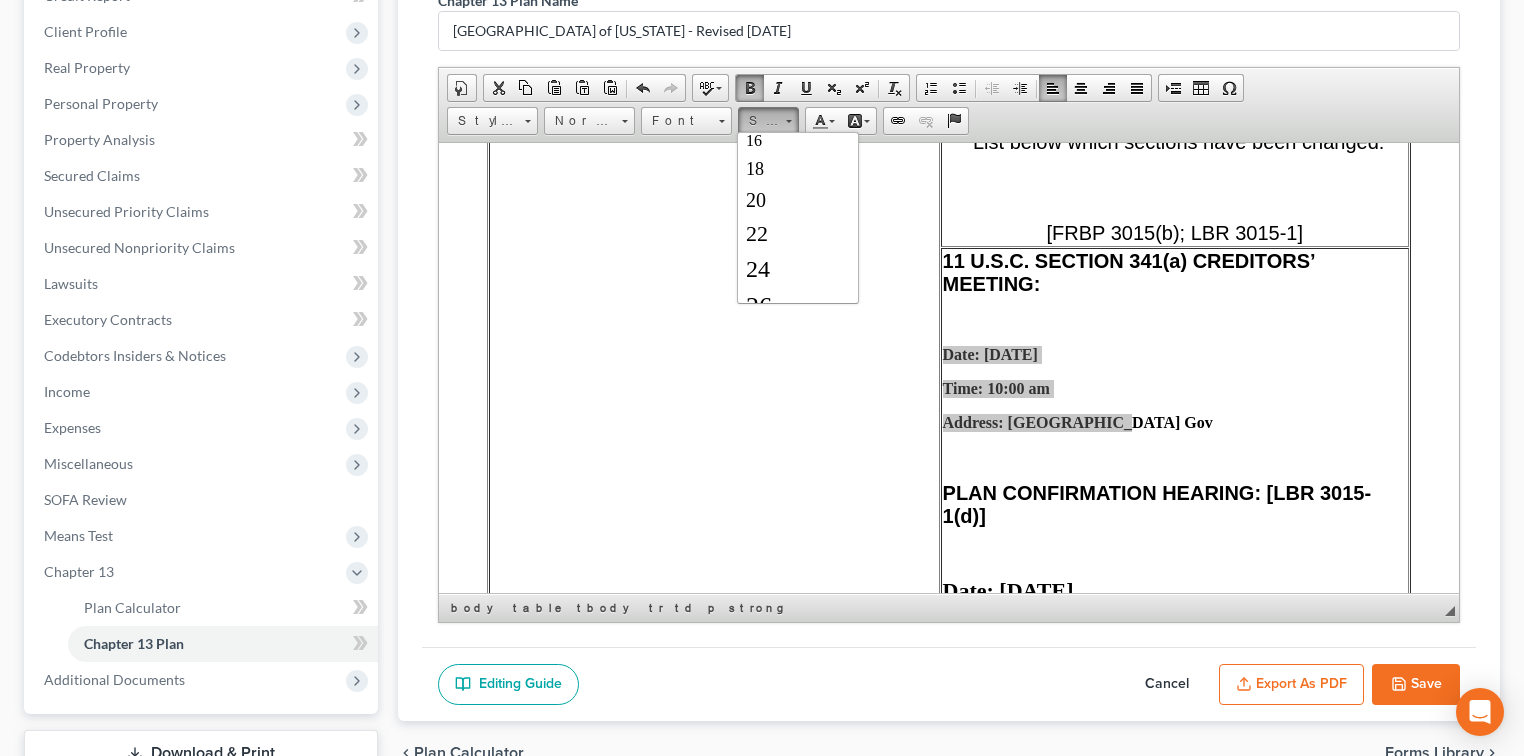 scroll, scrollTop: 266, scrollLeft: 0, axis: vertical 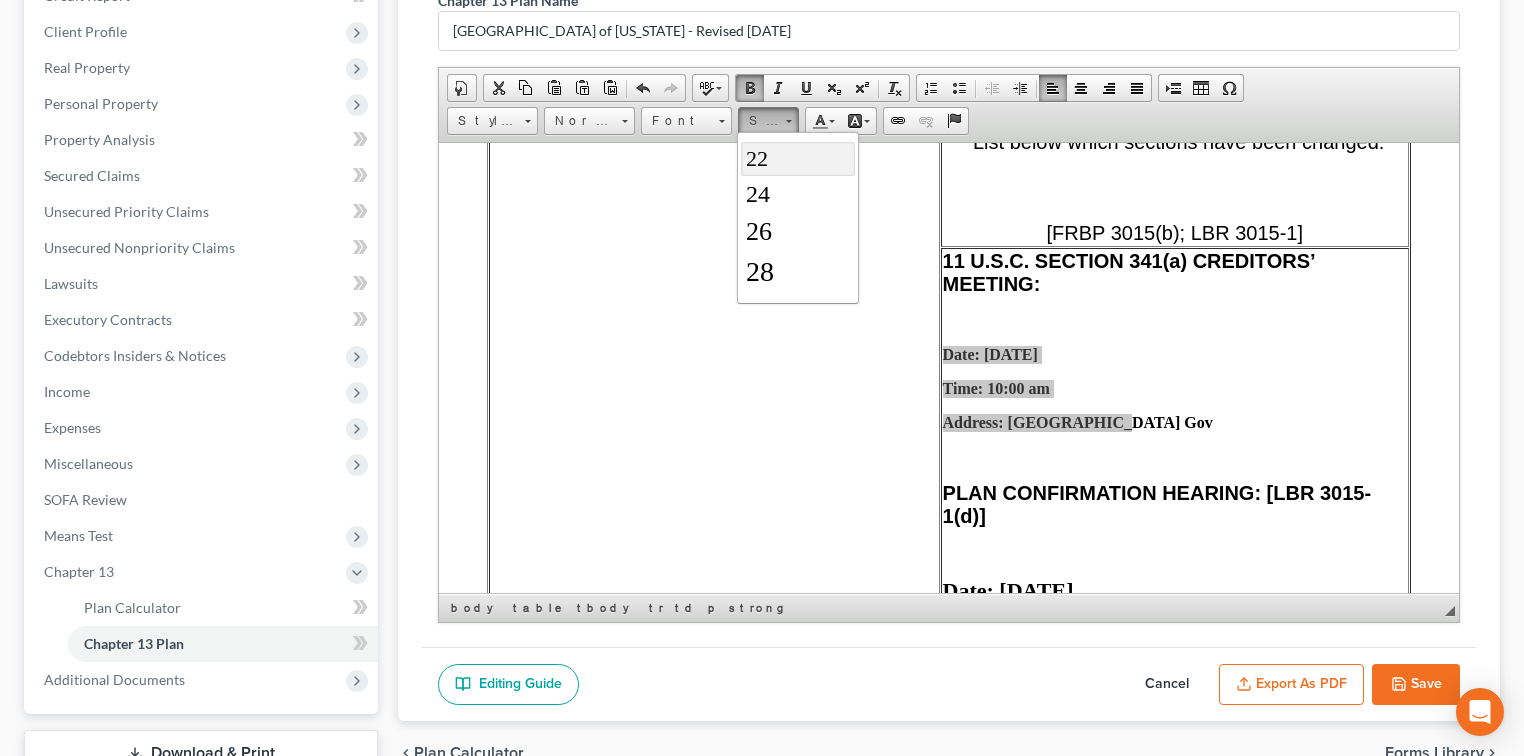 click on "22" at bounding box center [797, 158] 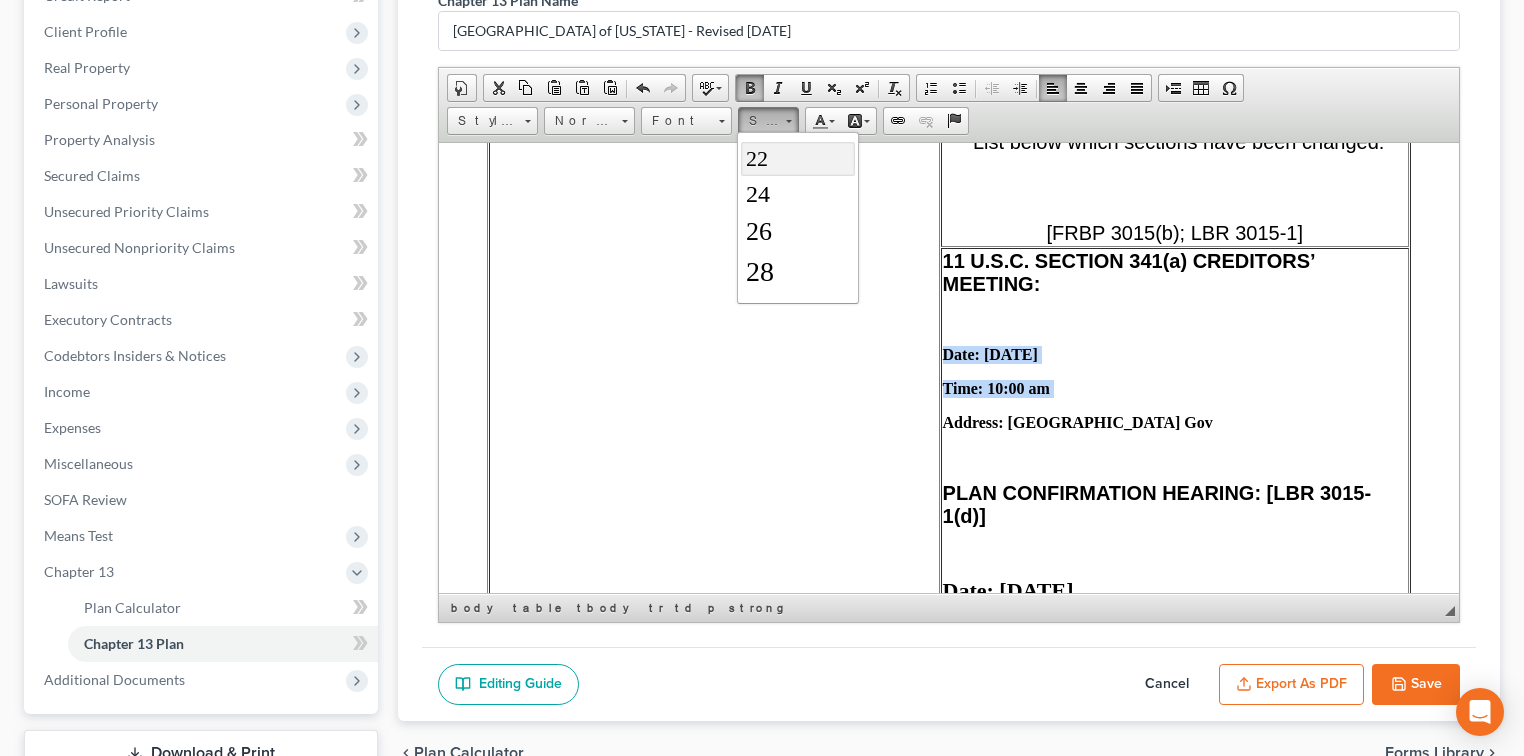 scroll, scrollTop: 0, scrollLeft: 0, axis: both 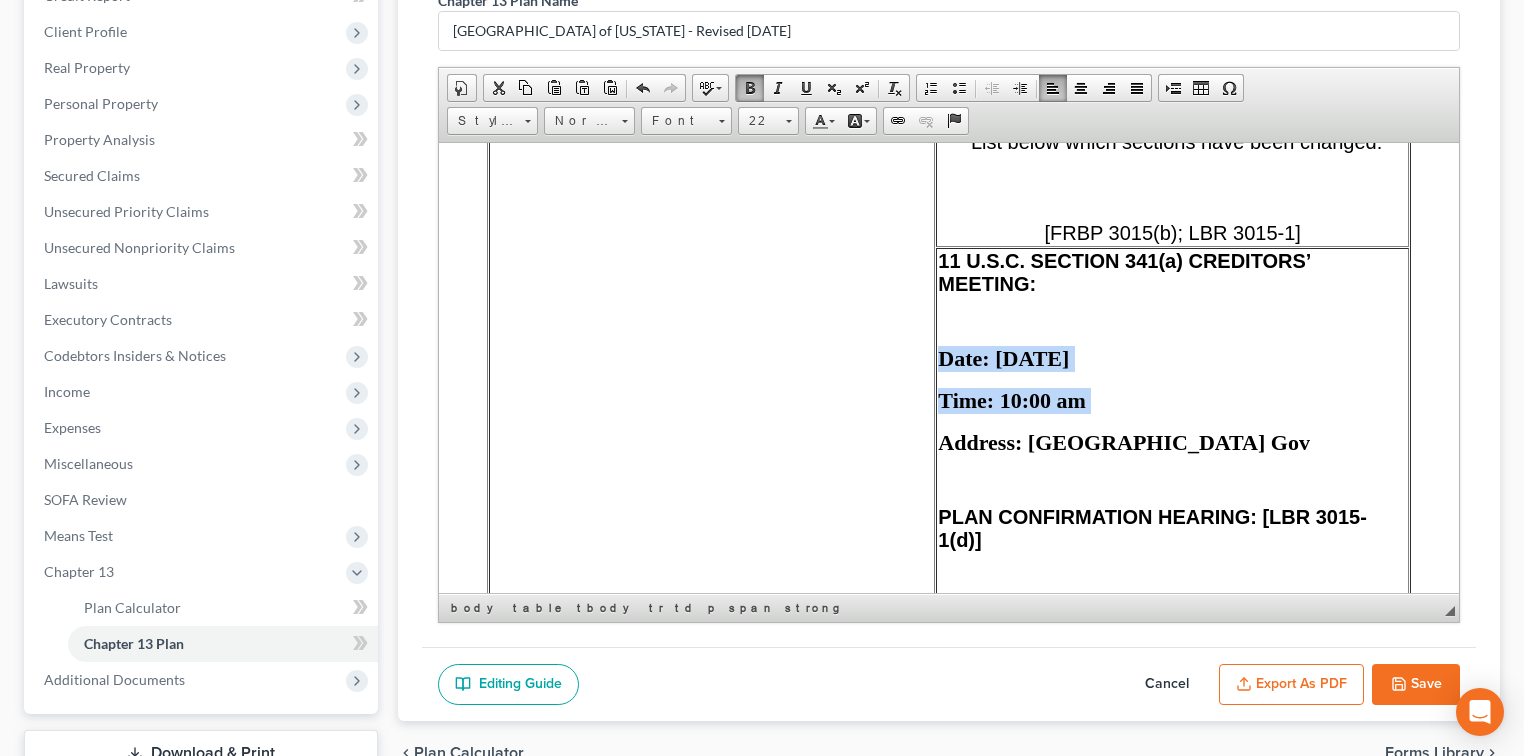 click on "Address: Via Zoom Gov" at bounding box center (1172, 442) 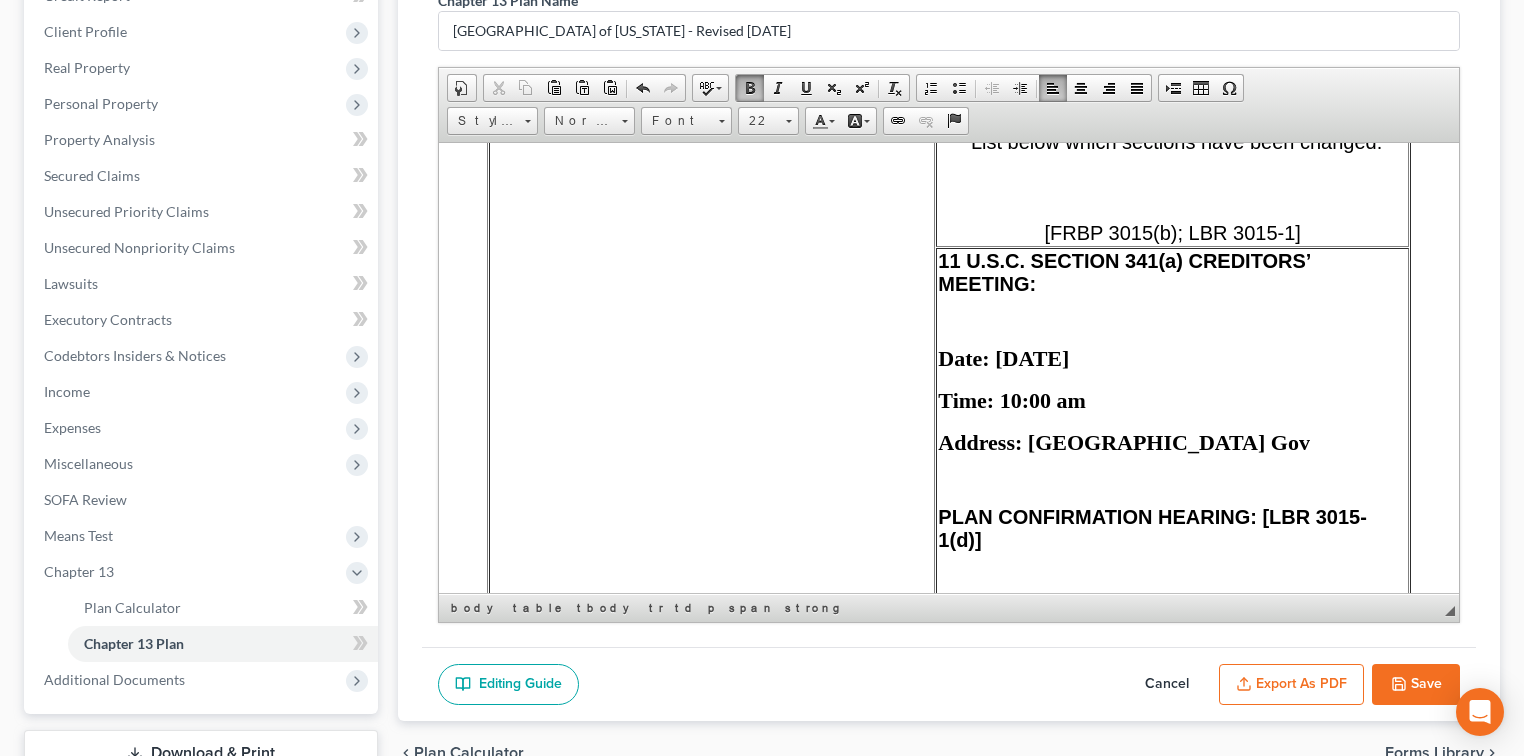 click on "Address: Via Zoom Gov" at bounding box center (1172, 442) 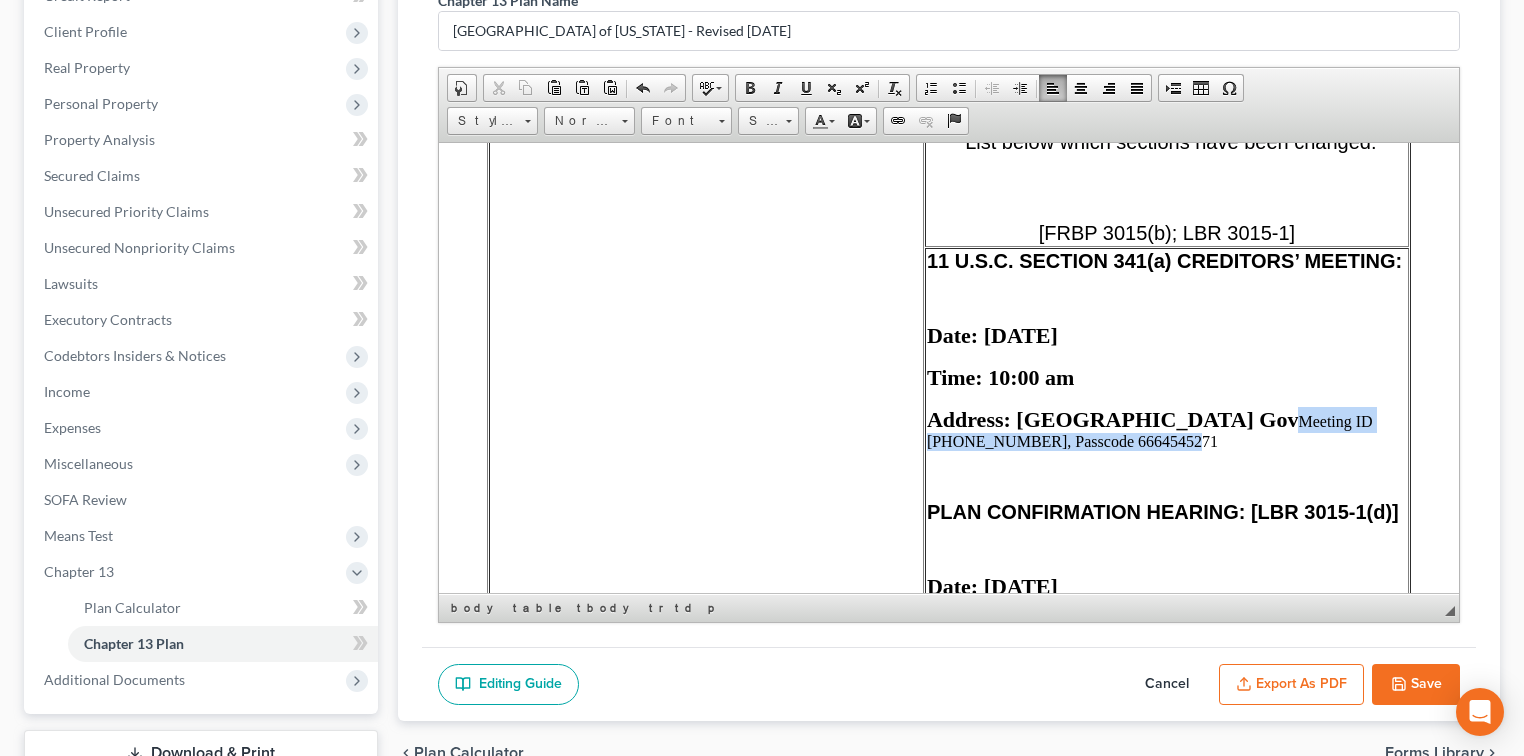 drag, startPoint x: 1192, startPoint y: 425, endPoint x: 1339, endPoint y: 443, distance: 148.09795 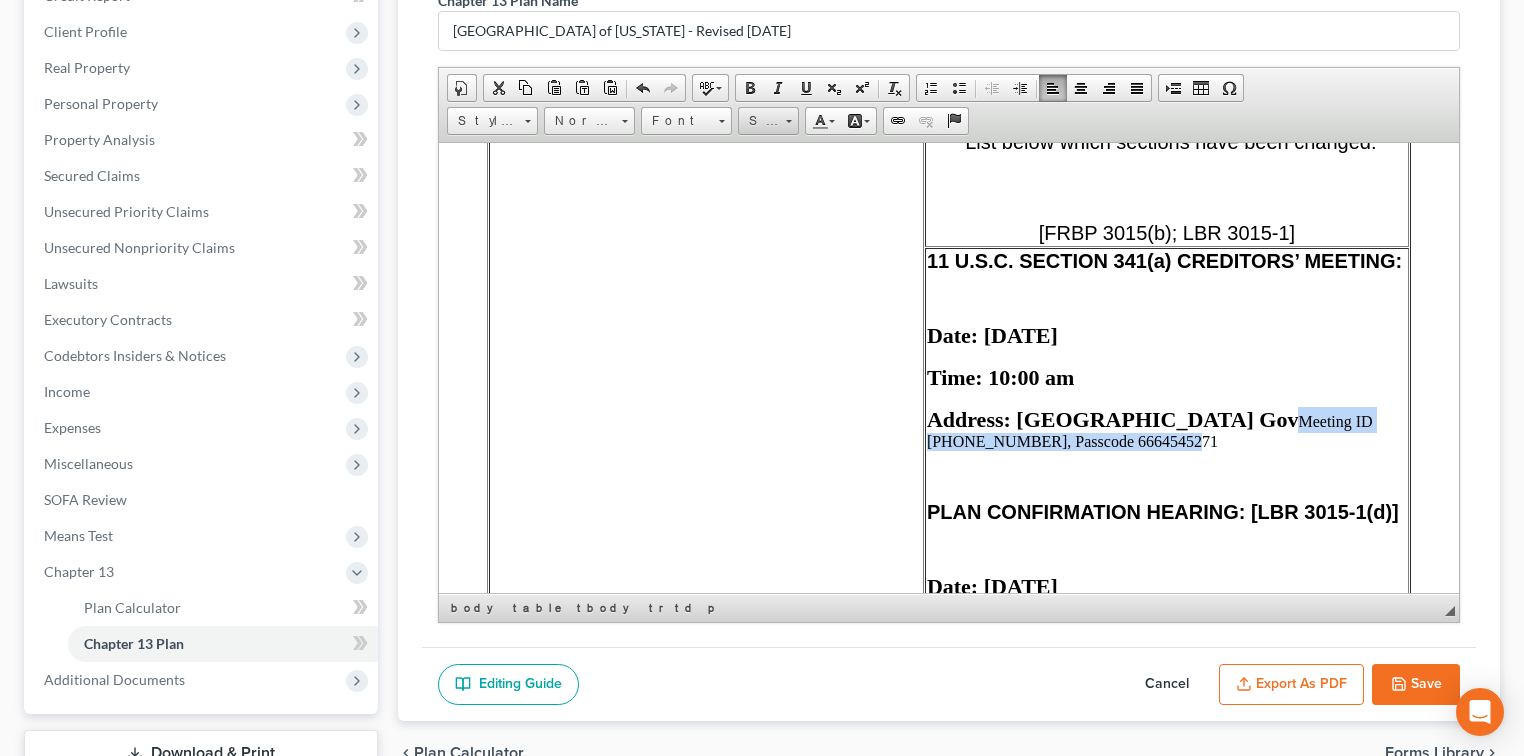 click at bounding box center (788, 118) 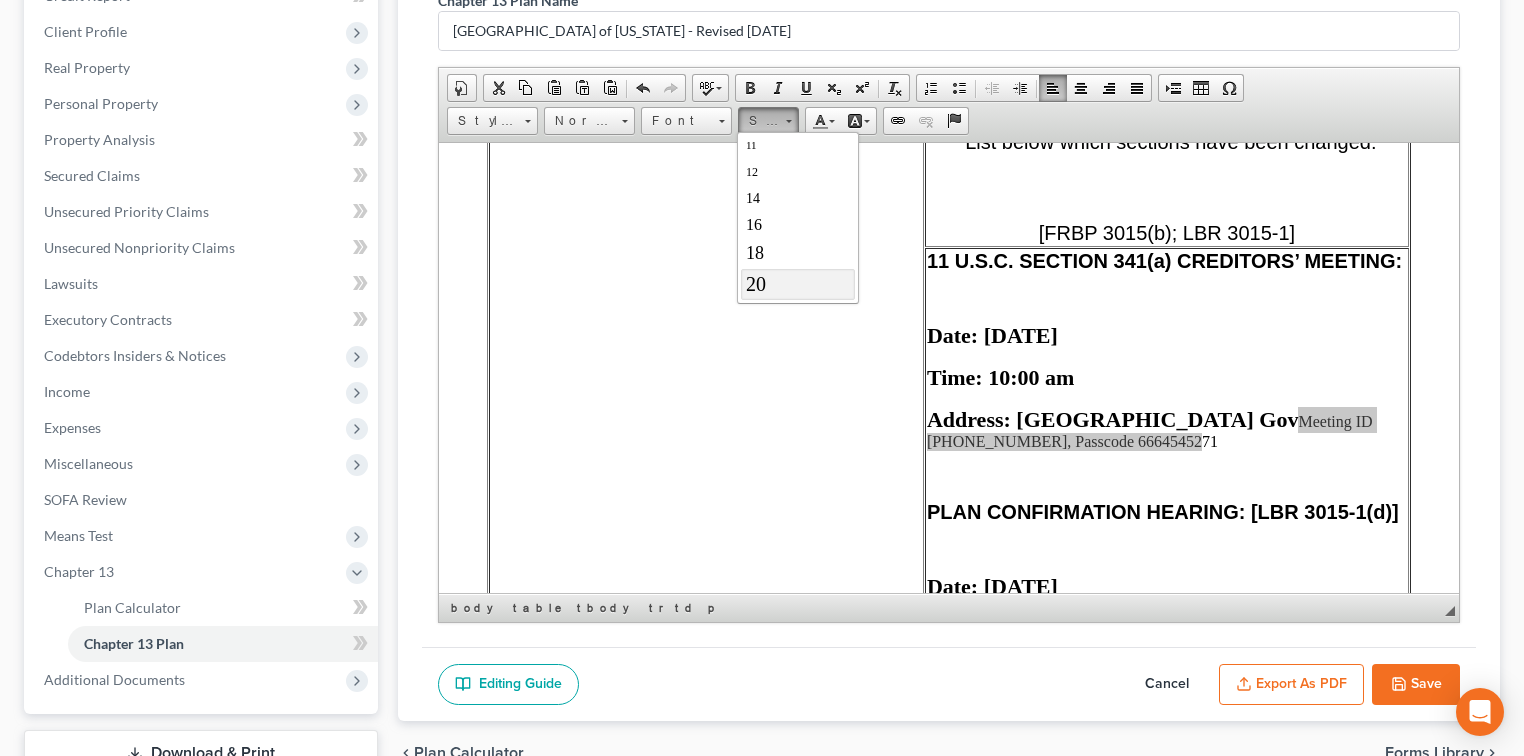 scroll, scrollTop: 133, scrollLeft: 0, axis: vertical 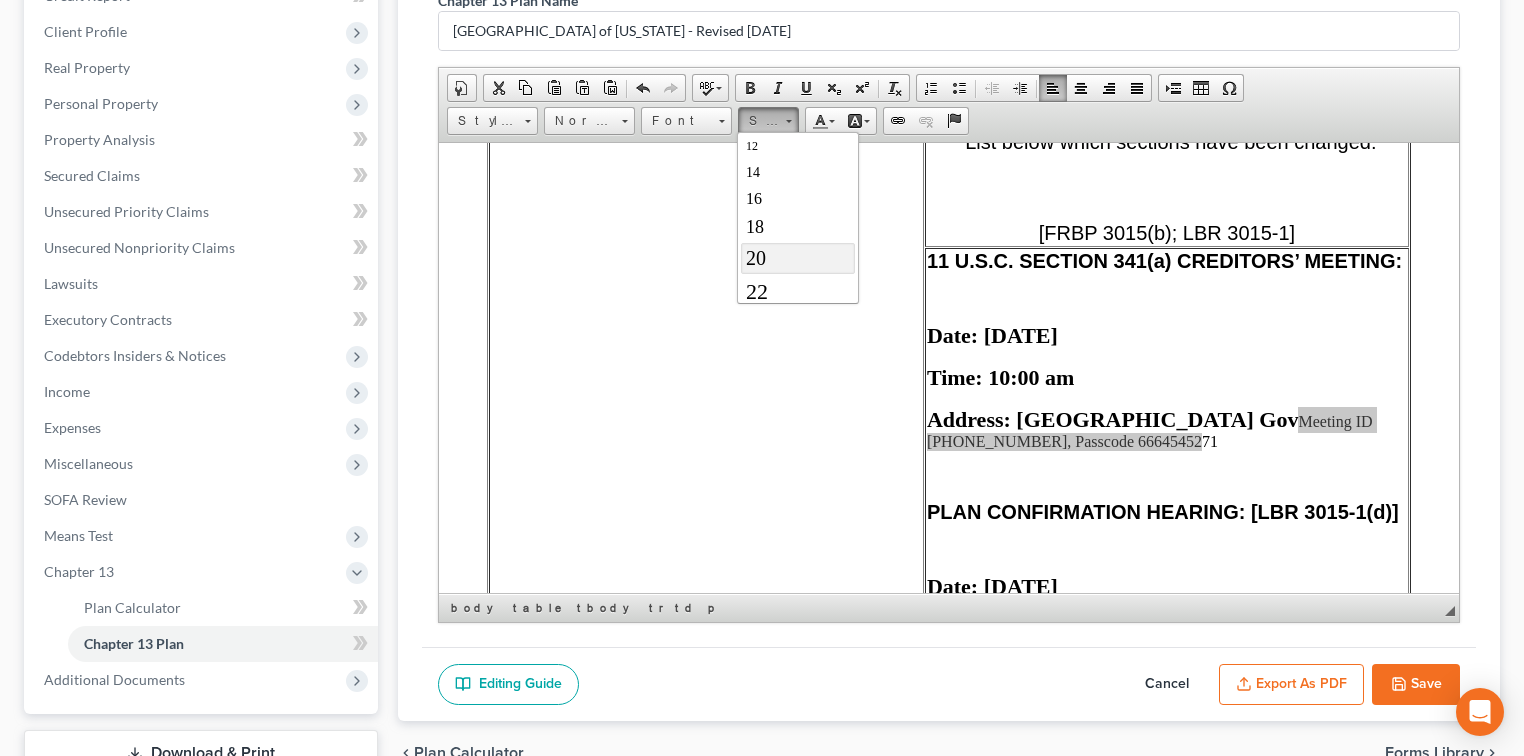 click on "20" at bounding box center (797, 257) 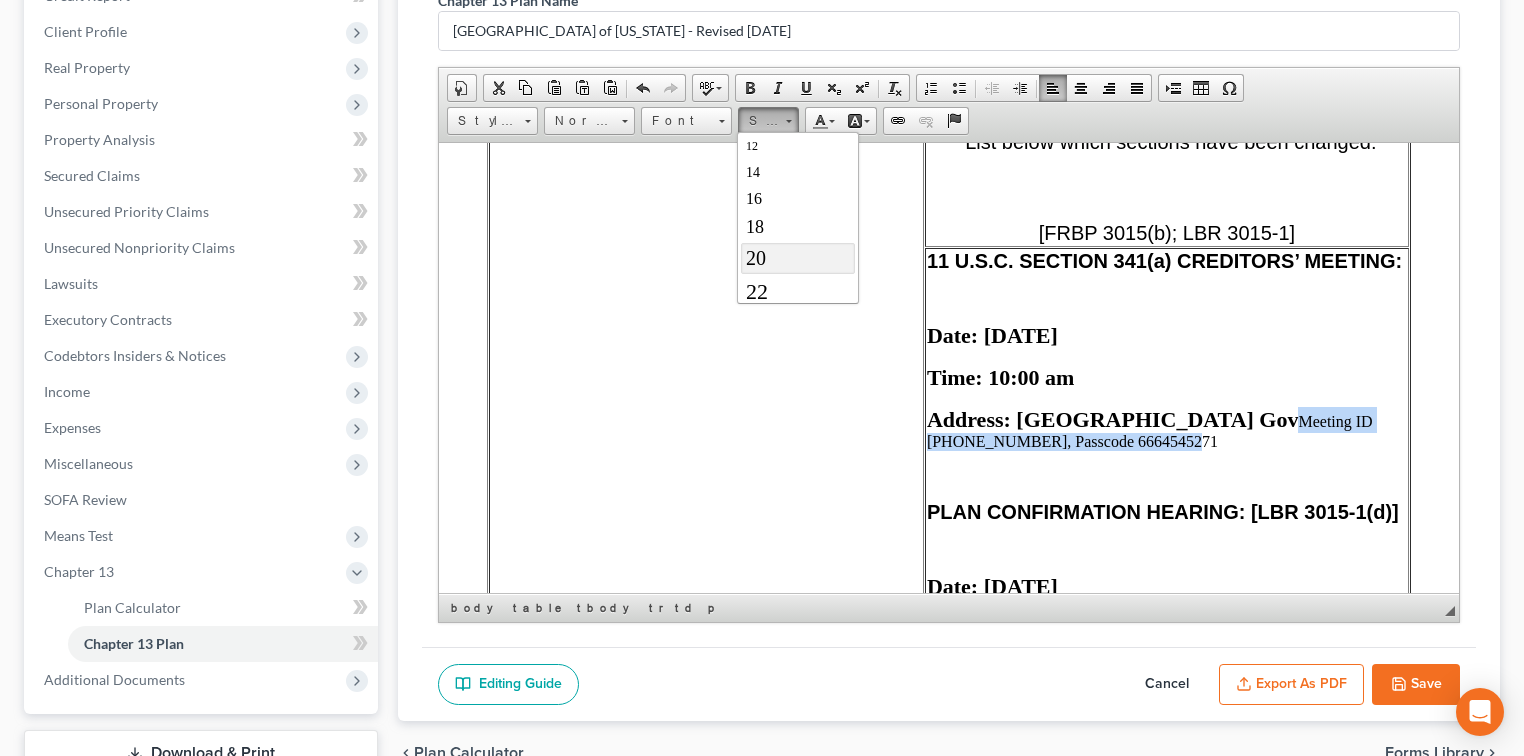 scroll, scrollTop: 0, scrollLeft: 0, axis: both 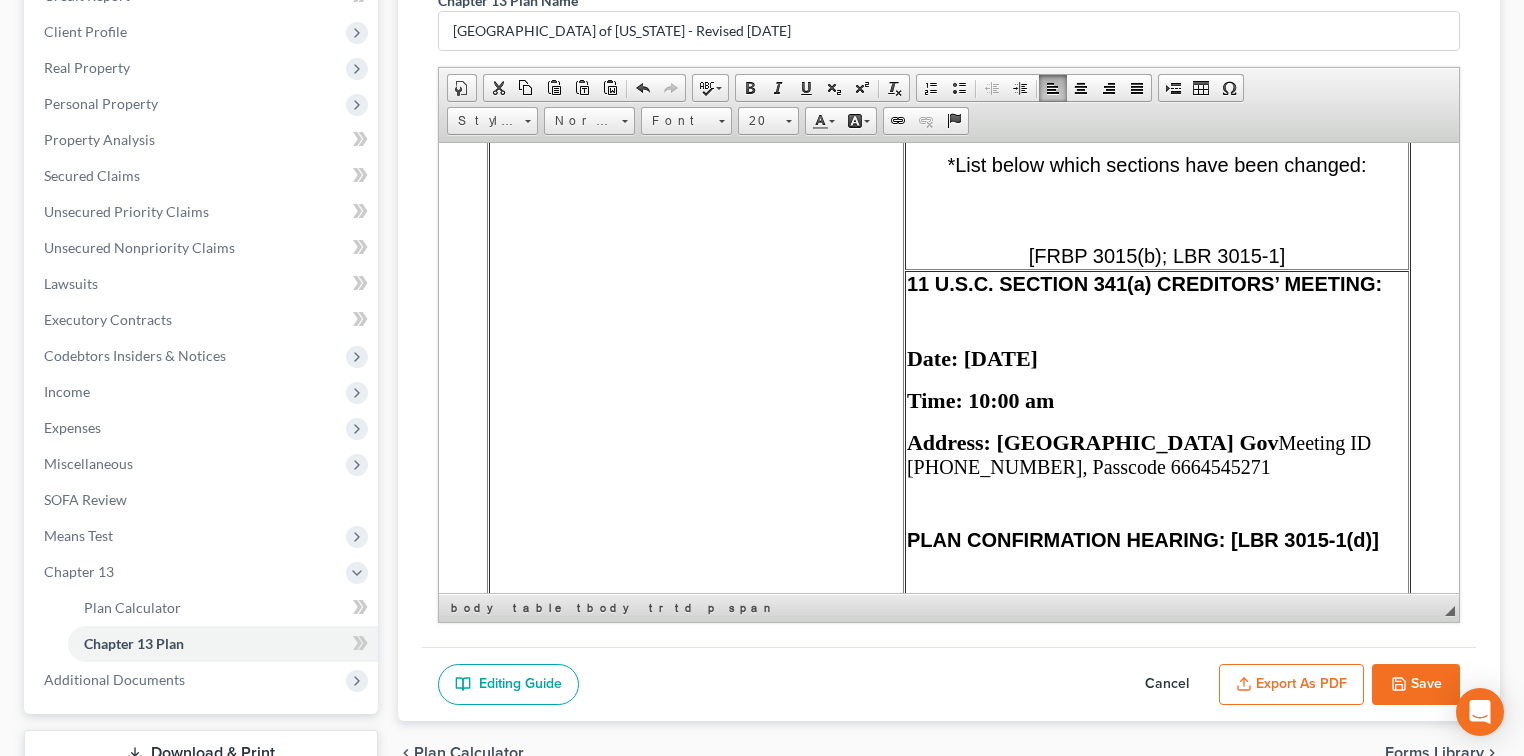 drag, startPoint x: 1366, startPoint y: 484, endPoint x: 1322, endPoint y: 474, distance: 45.122055 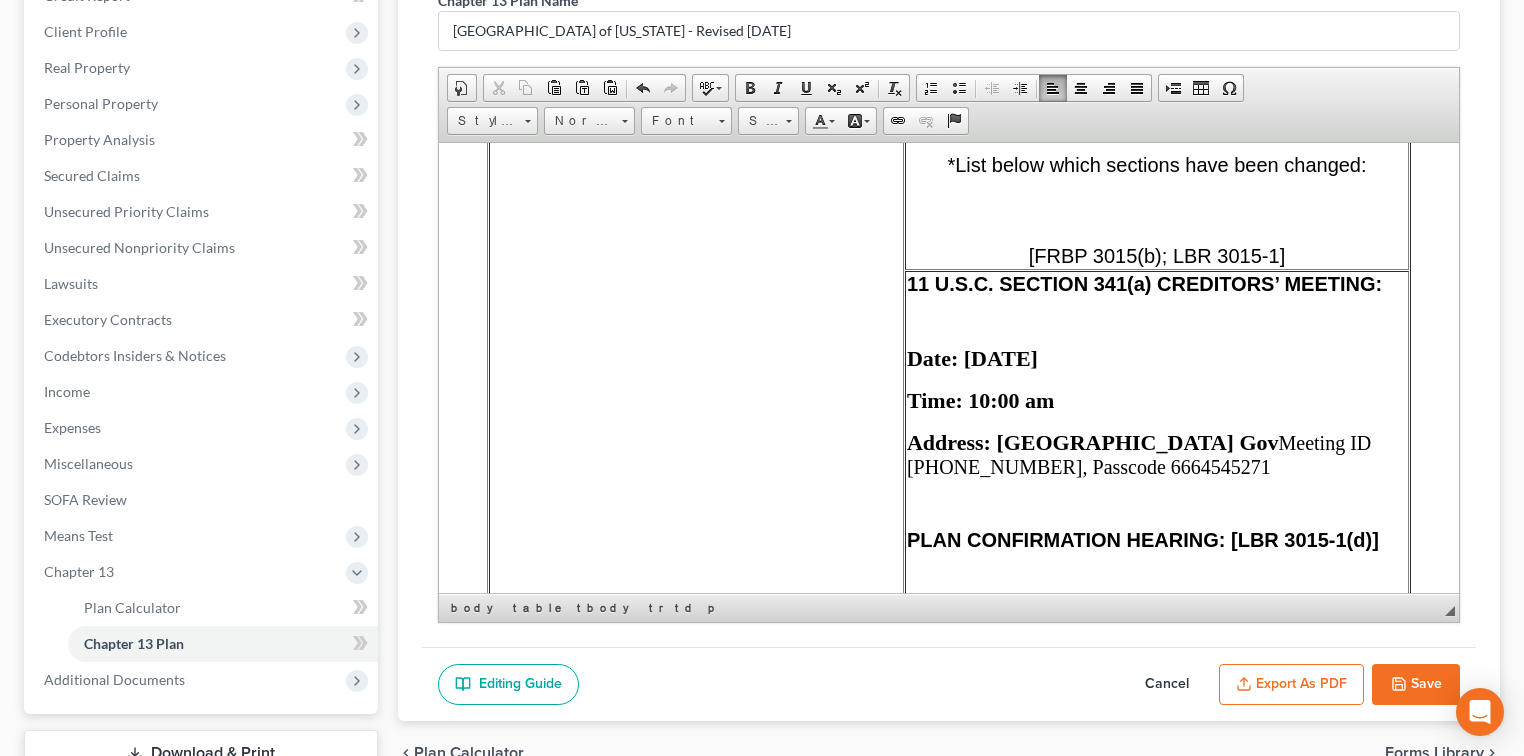 click on "Address: Via Zoom Gov" at bounding box center (1093, 441) 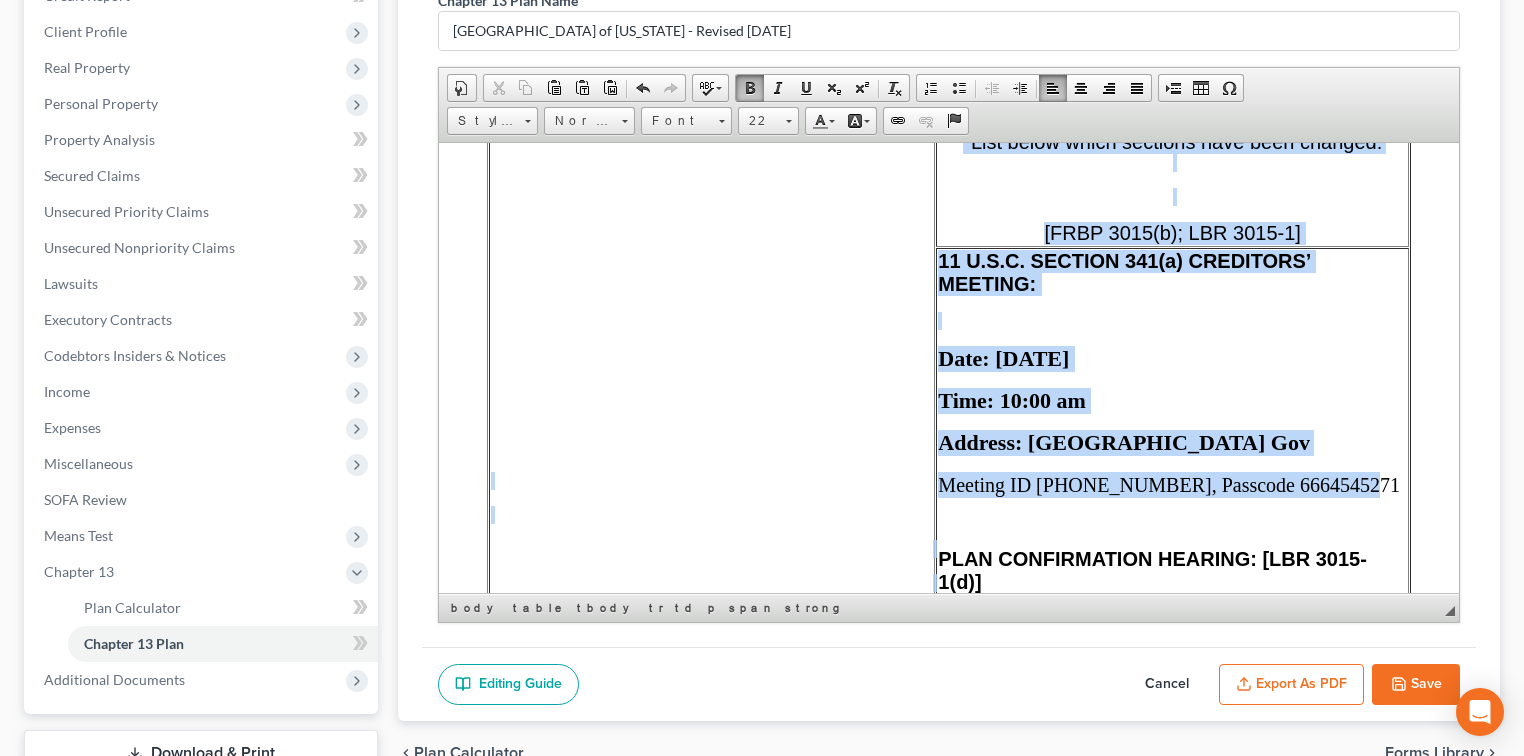 drag, startPoint x: 1369, startPoint y: 462, endPoint x: 953, endPoint y: 461, distance: 416.0012 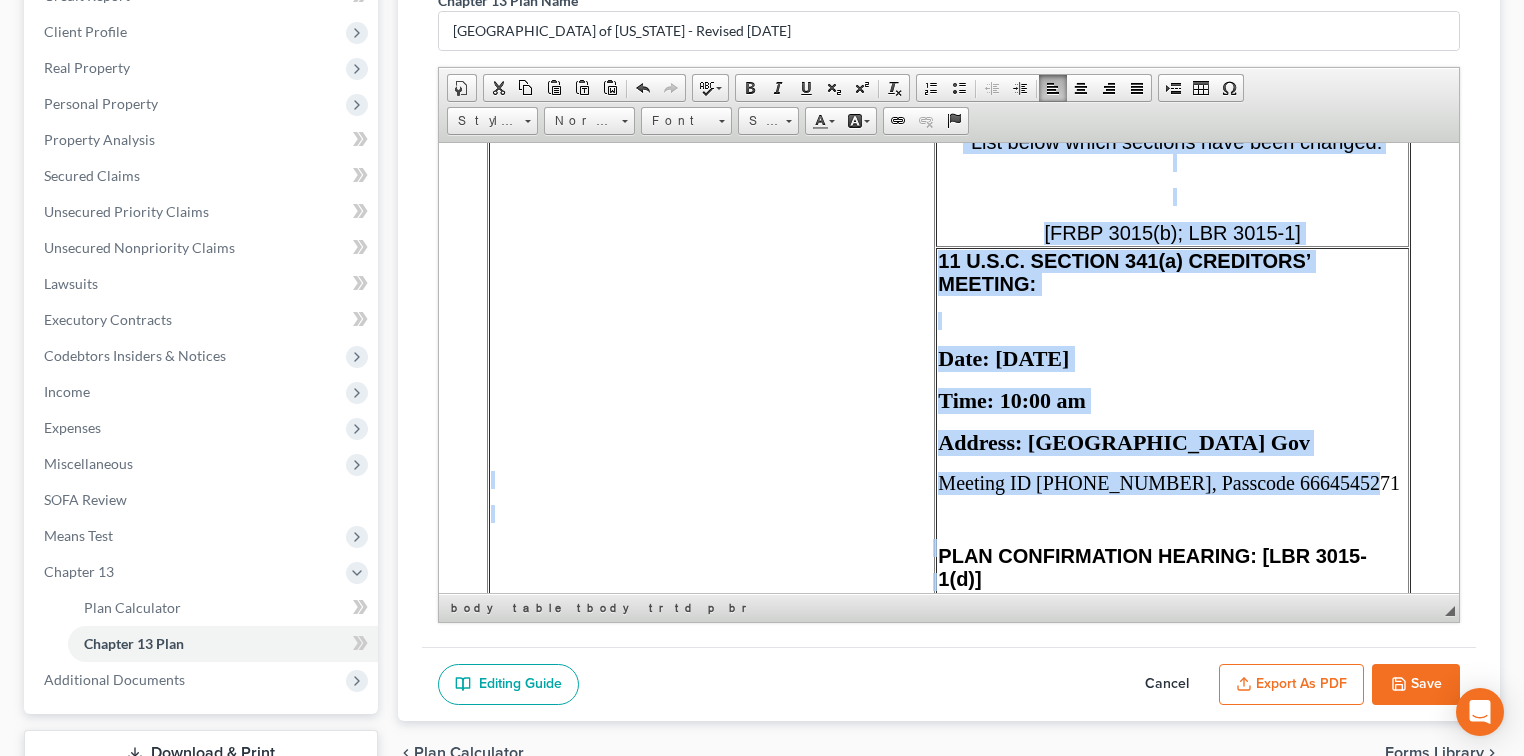 click on "Meeting ID 356 285 9948, Passcode 6664545271" at bounding box center (1169, 482) 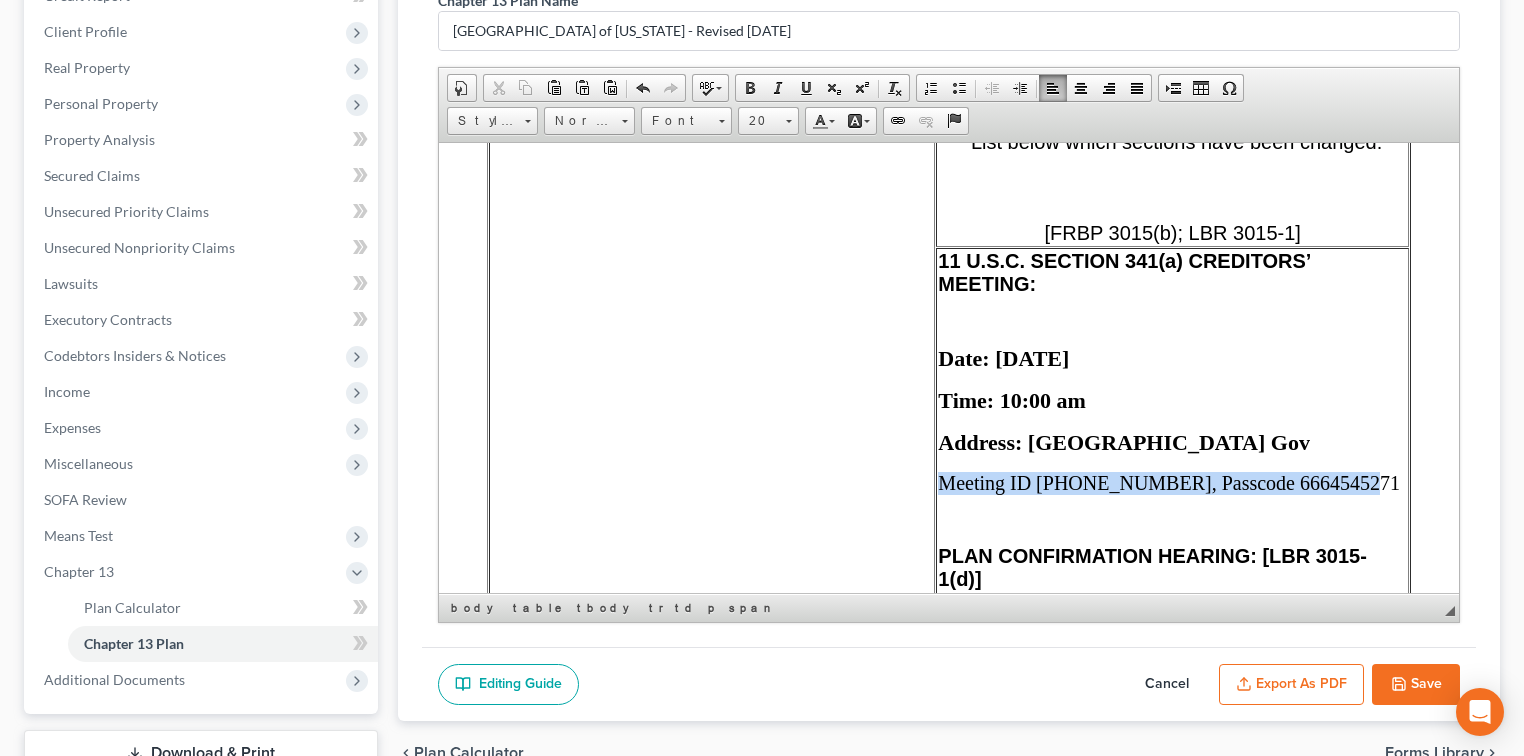 drag, startPoint x: 1366, startPoint y: 463, endPoint x: 966, endPoint y: 464, distance: 400.00125 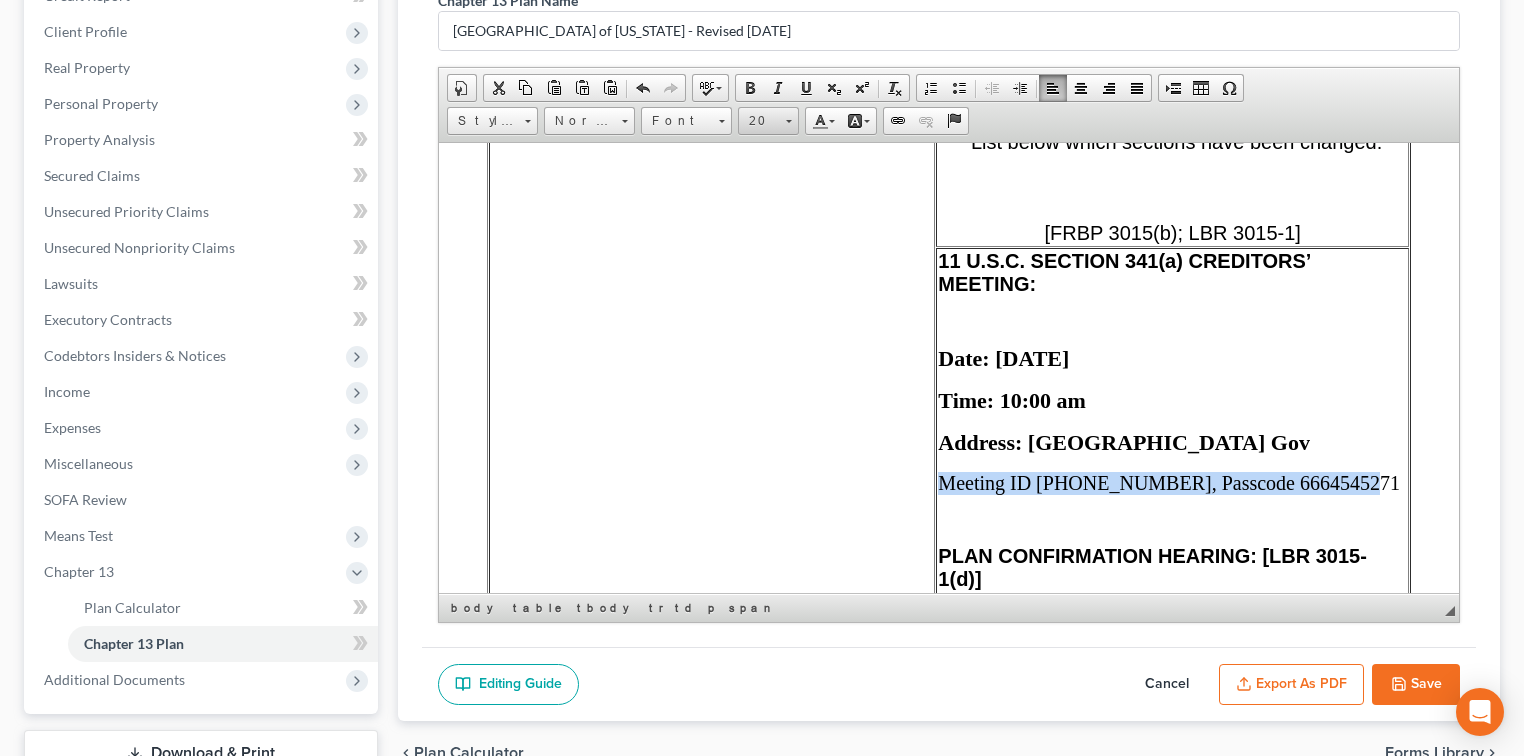 click on "20" at bounding box center (768, 121) 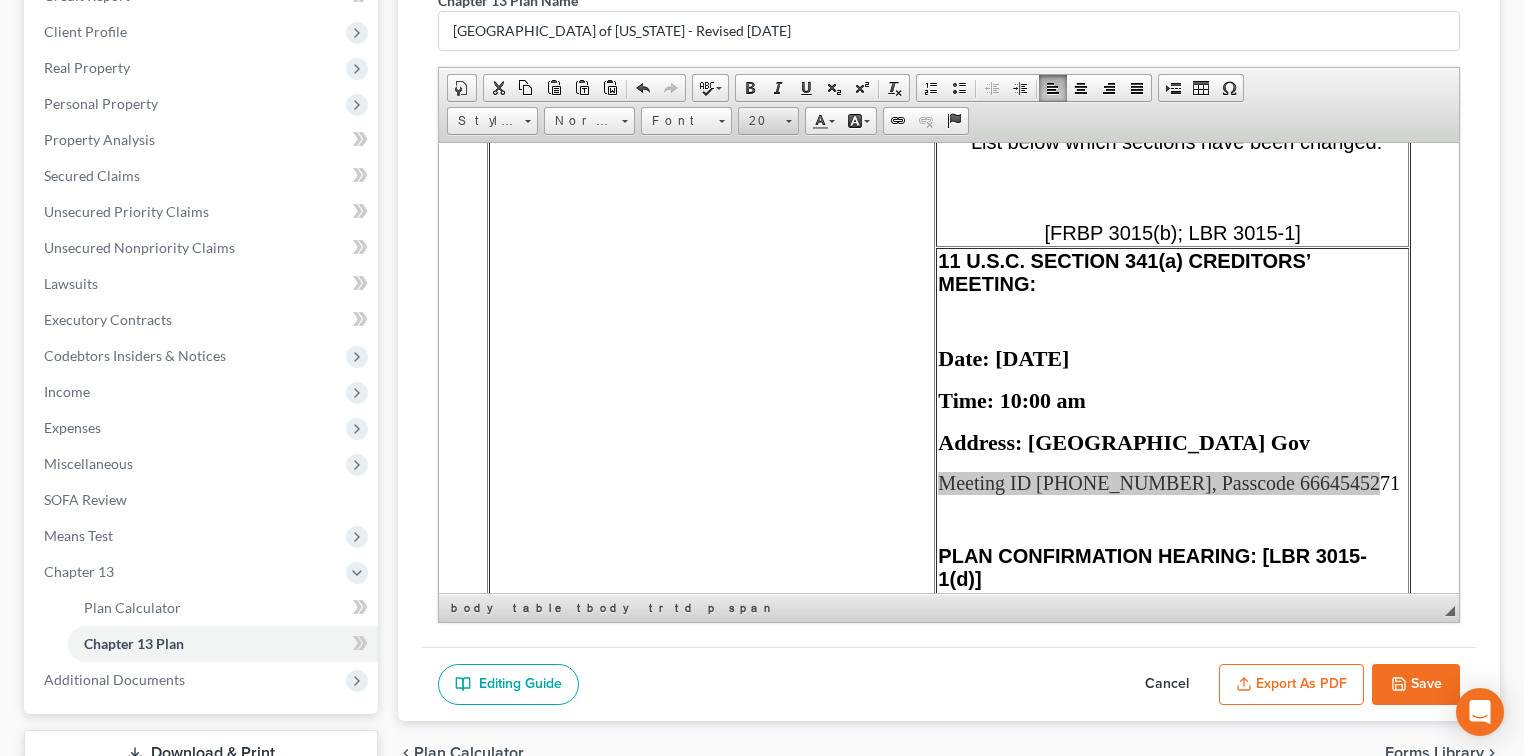 scroll, scrollTop: 172, scrollLeft: 0, axis: vertical 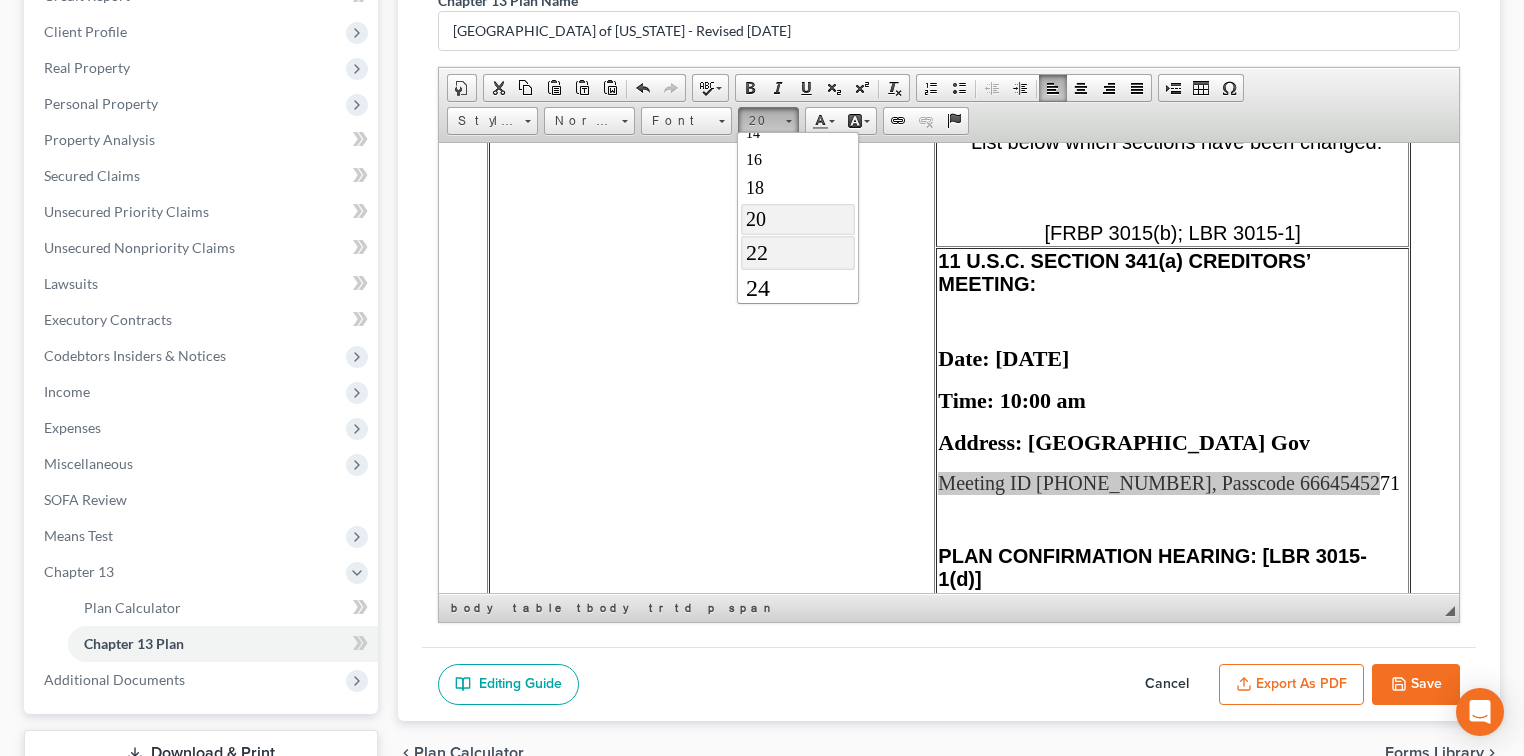 click on "22" at bounding box center (797, 252) 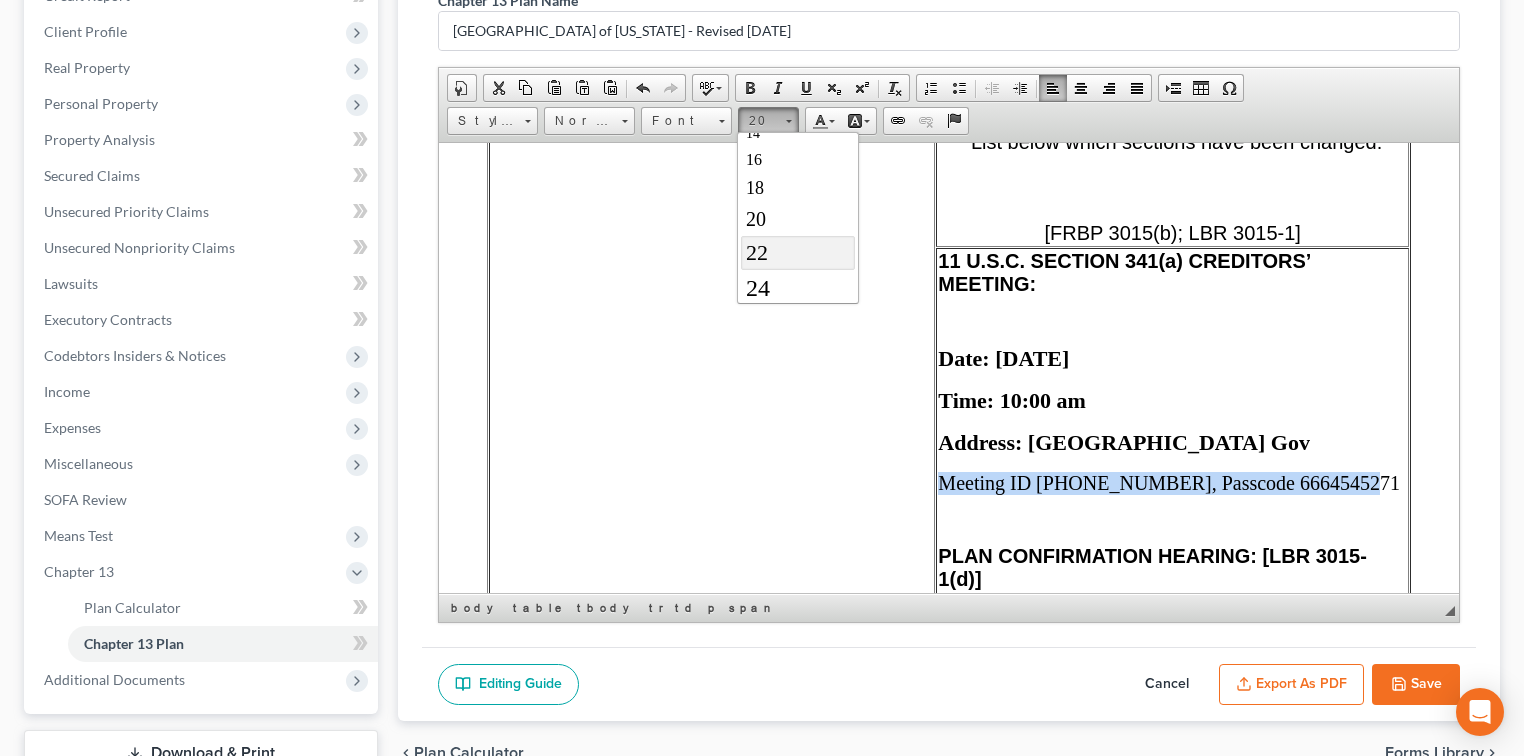 scroll, scrollTop: 0, scrollLeft: 0, axis: both 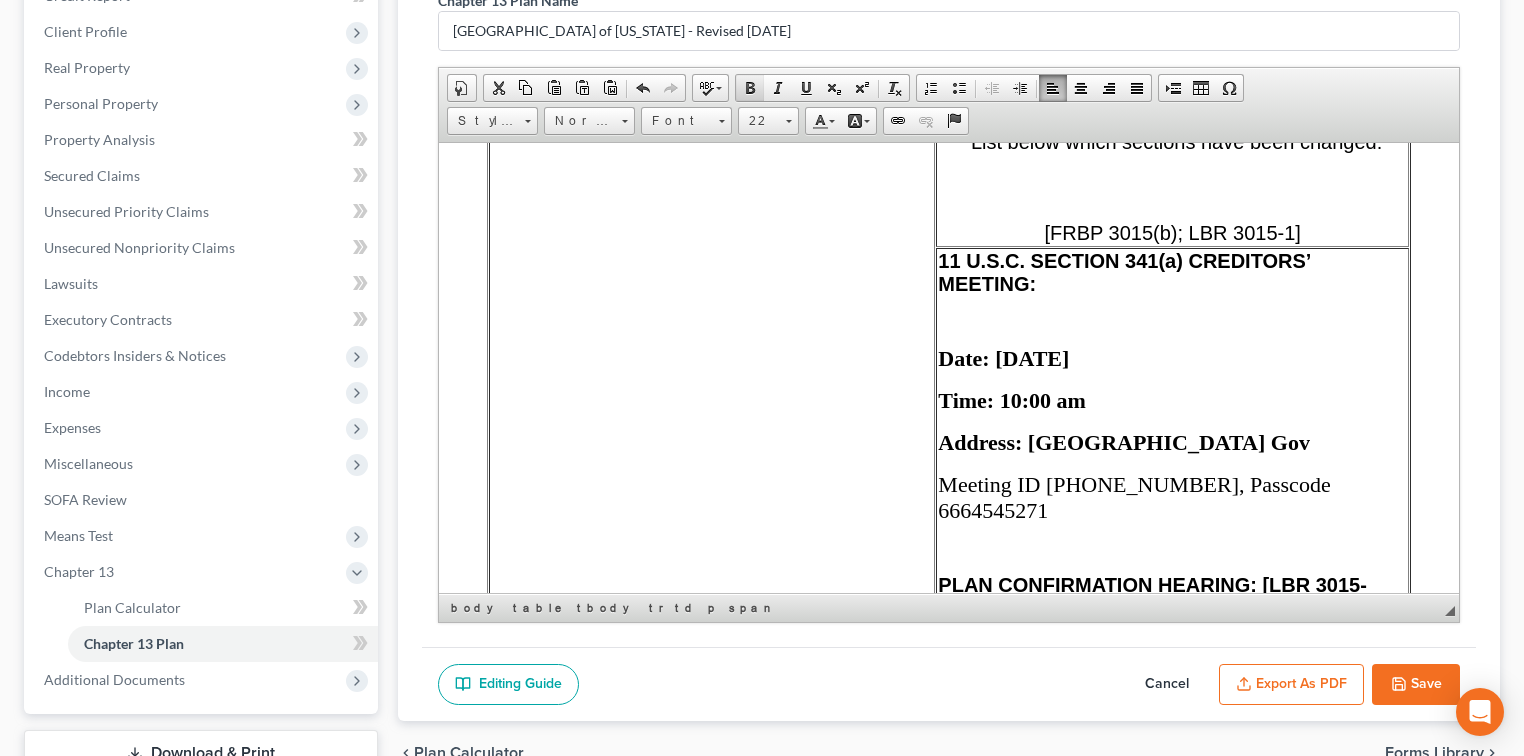 click at bounding box center (750, 88) 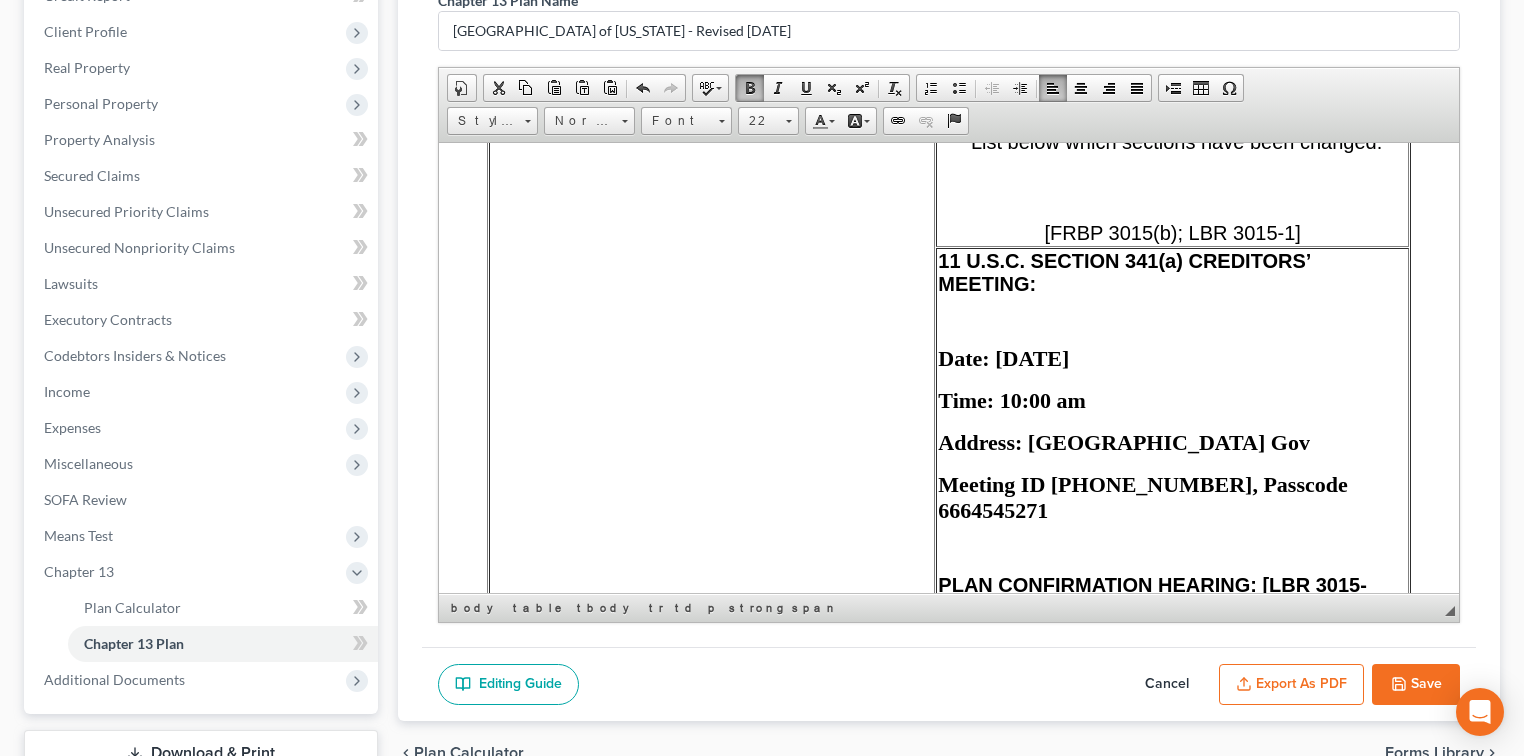click on "11 U.S.C. SECTION 341(a) CREDITORS’ MEETING: Date: 09/10/2025 Time: 10:00 am Address: Via Zoom Gov  Meeting ID 356 285 9948, Passcode 6664545271 PLAN CONFIRMATION HEARING: [LBR 3015-1(d)] Date: 09/18/2025 Time: 9:00 am Address: Crtrm 201, 1415 State St., Santa Barbara, CA 93101." at bounding box center (1172, 531) 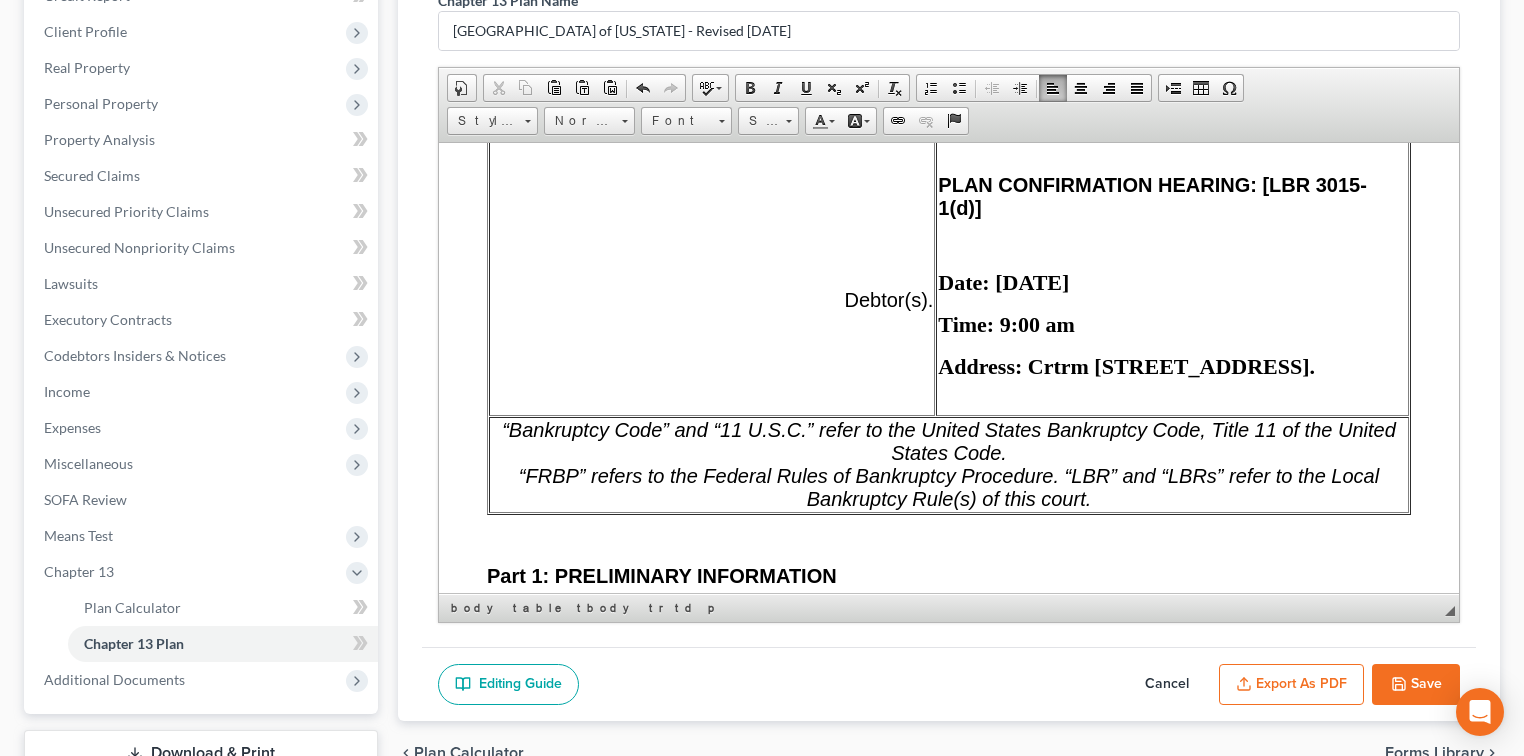 scroll, scrollTop: 1466, scrollLeft: 0, axis: vertical 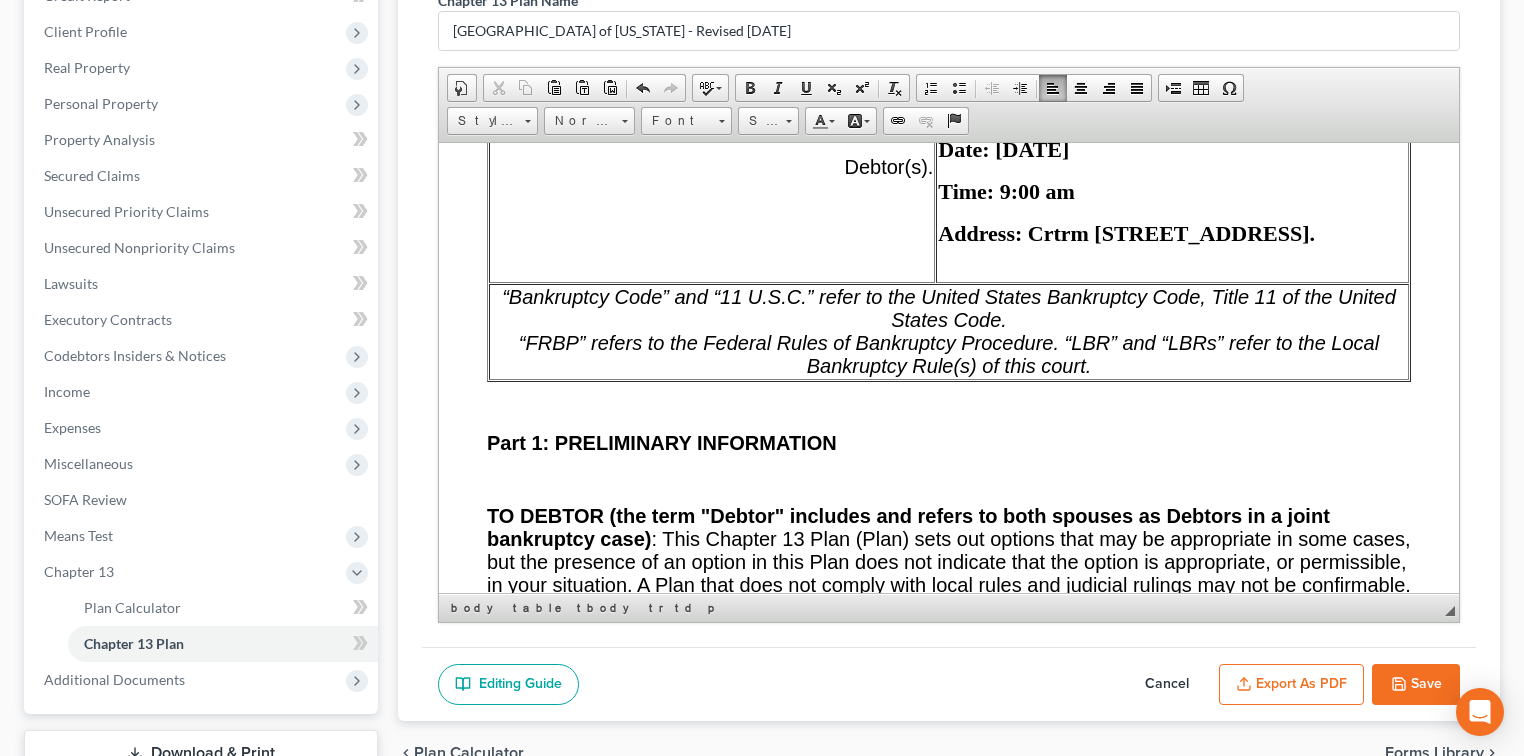 click 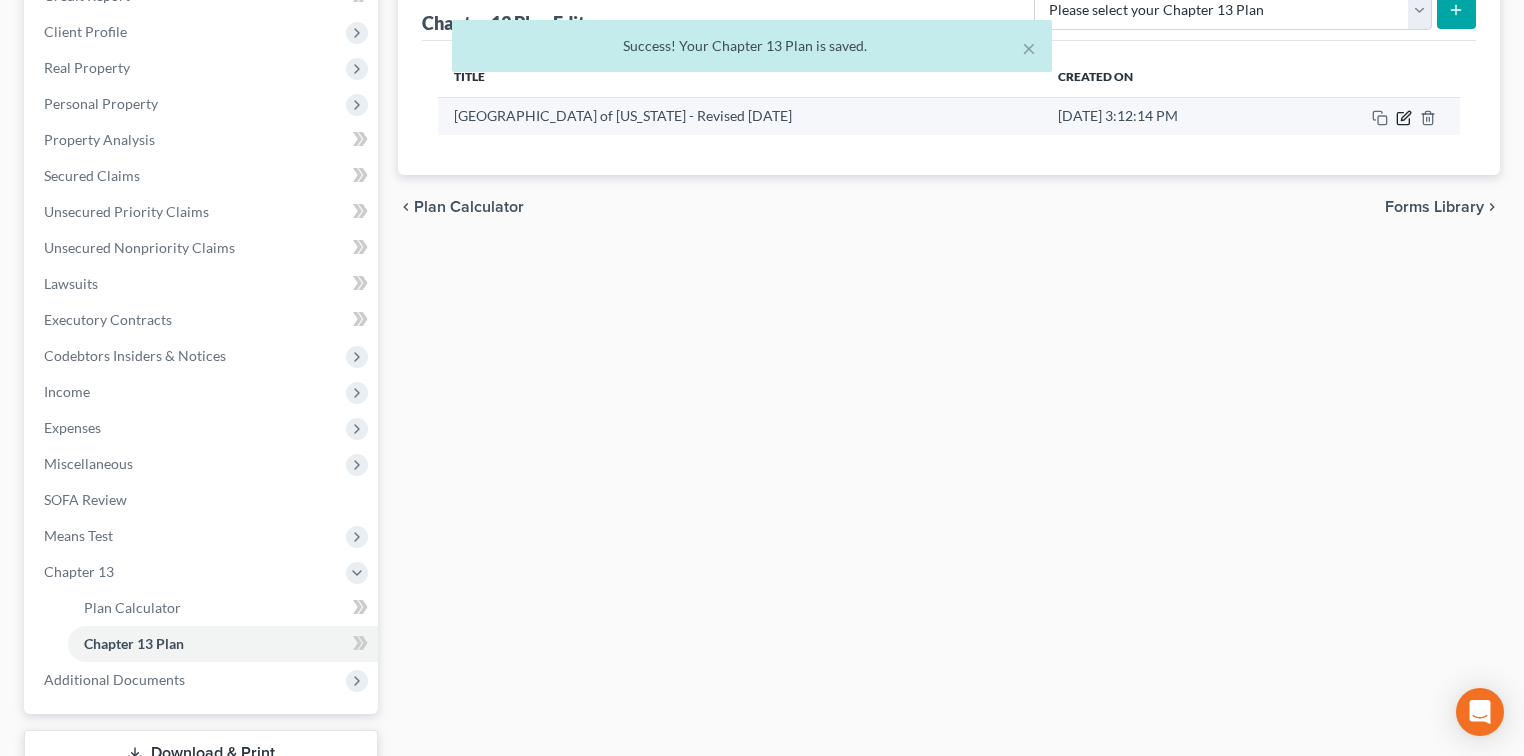 click 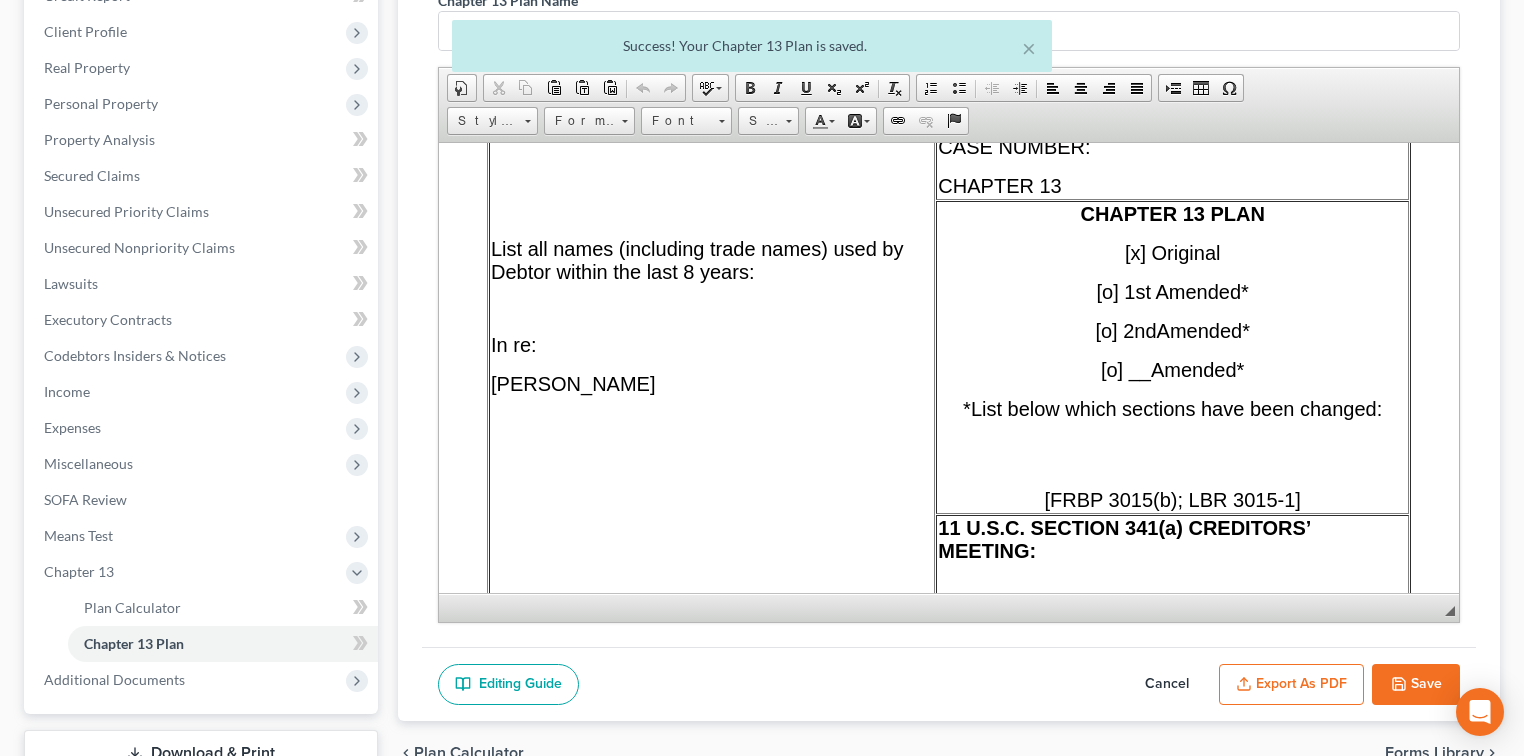 scroll, scrollTop: 1066, scrollLeft: 0, axis: vertical 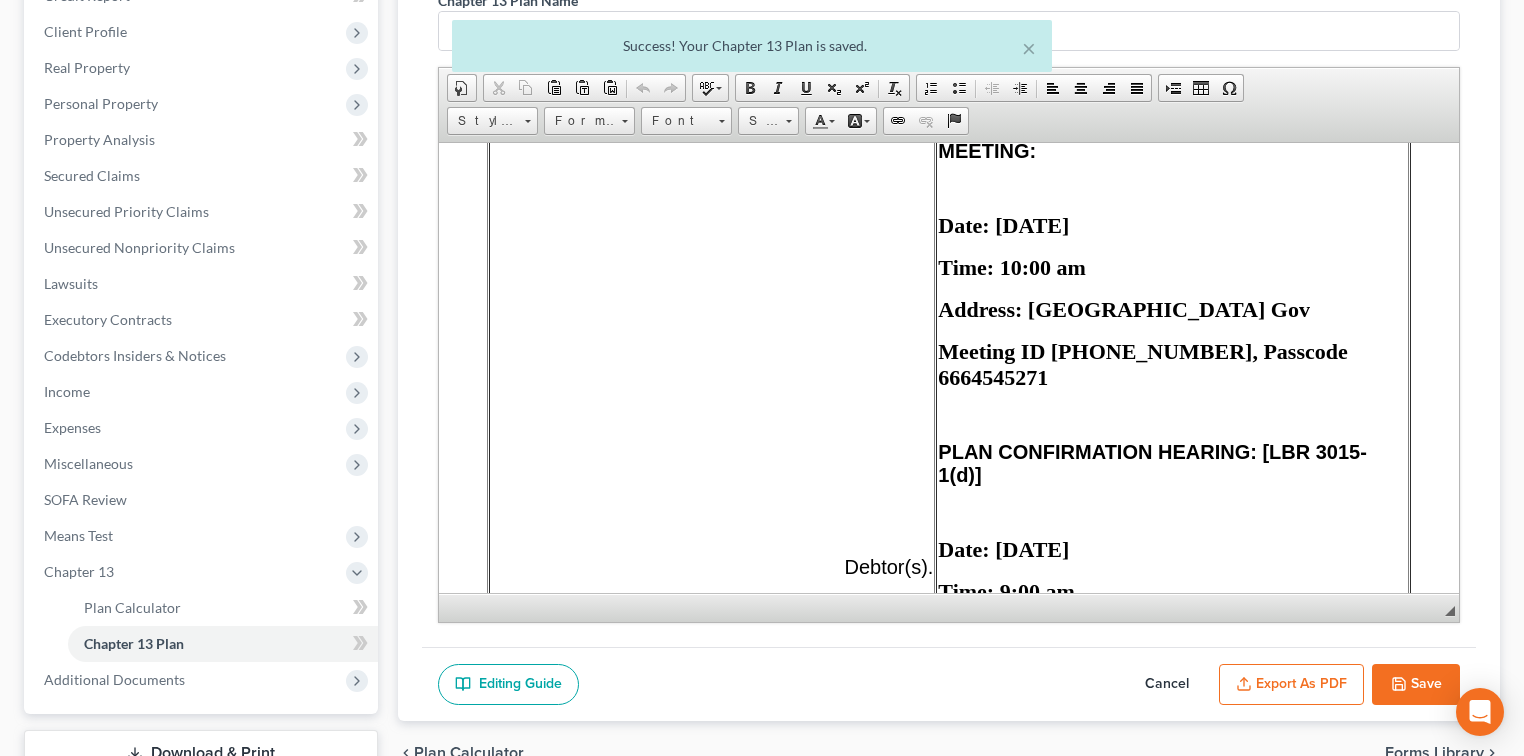 click on "Export as PDF" at bounding box center [1291, 685] 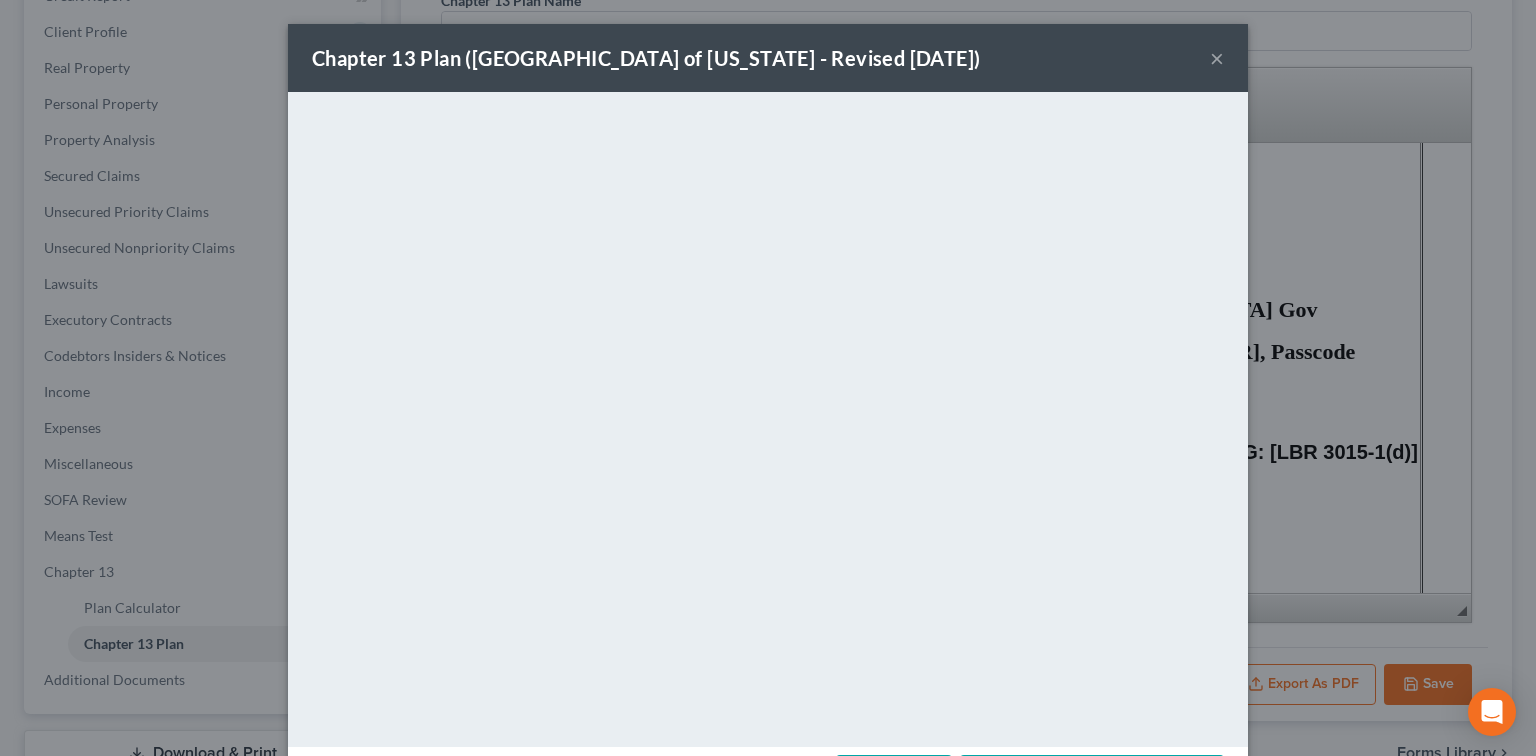 click on "×" at bounding box center (1217, 58) 